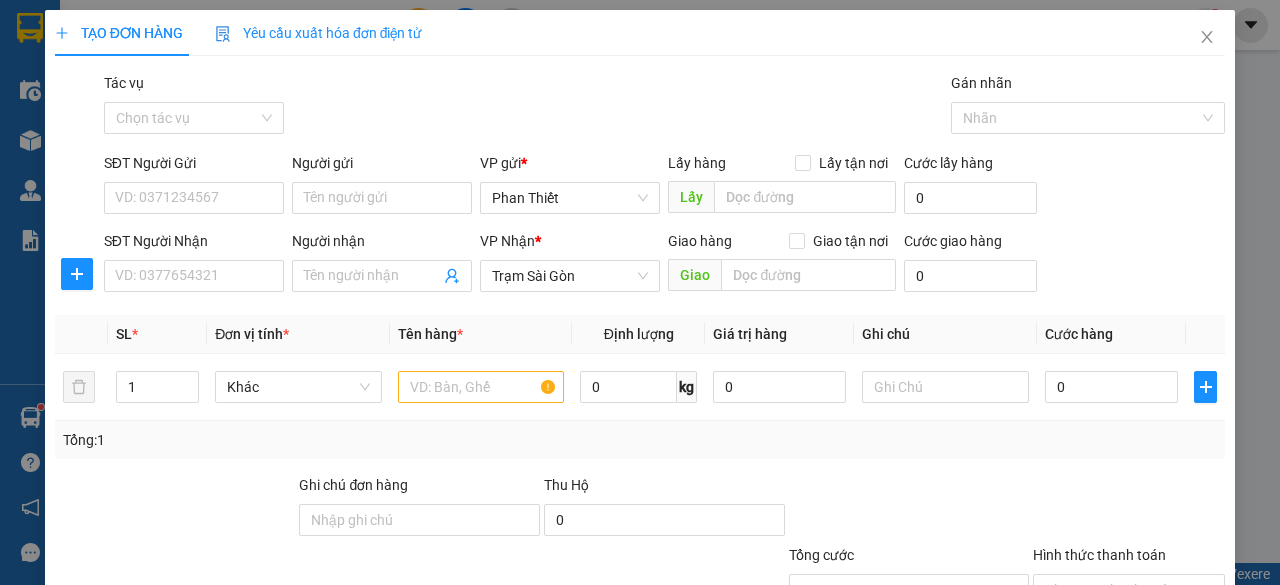 scroll, scrollTop: 0, scrollLeft: 0, axis: both 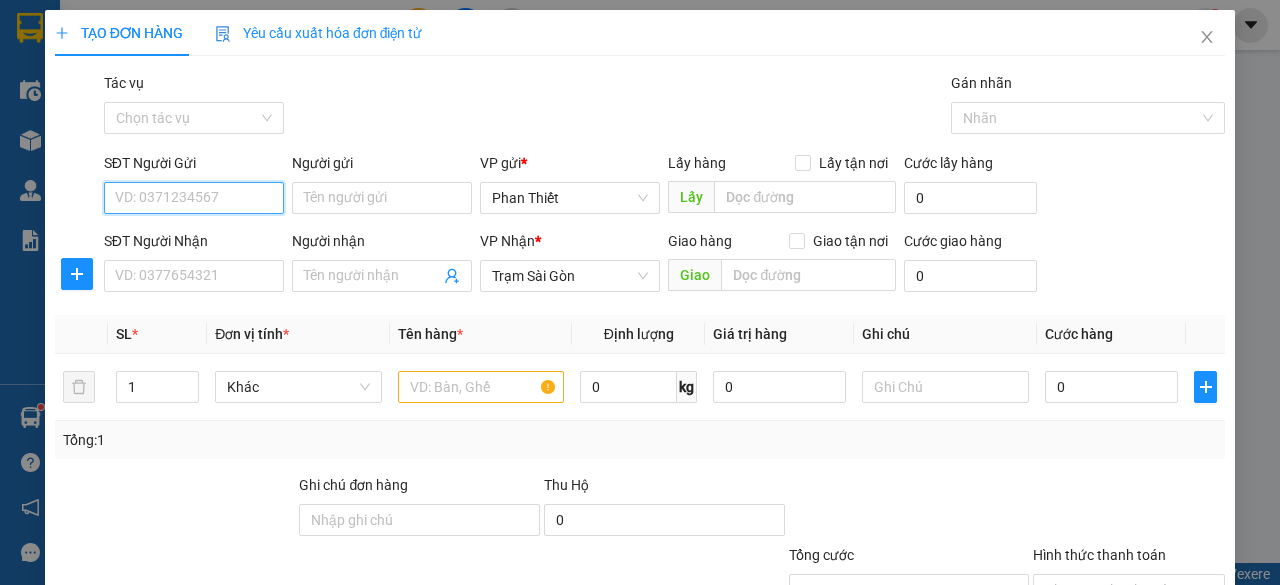 click on "SĐT Người Gửi" at bounding box center (194, 198) 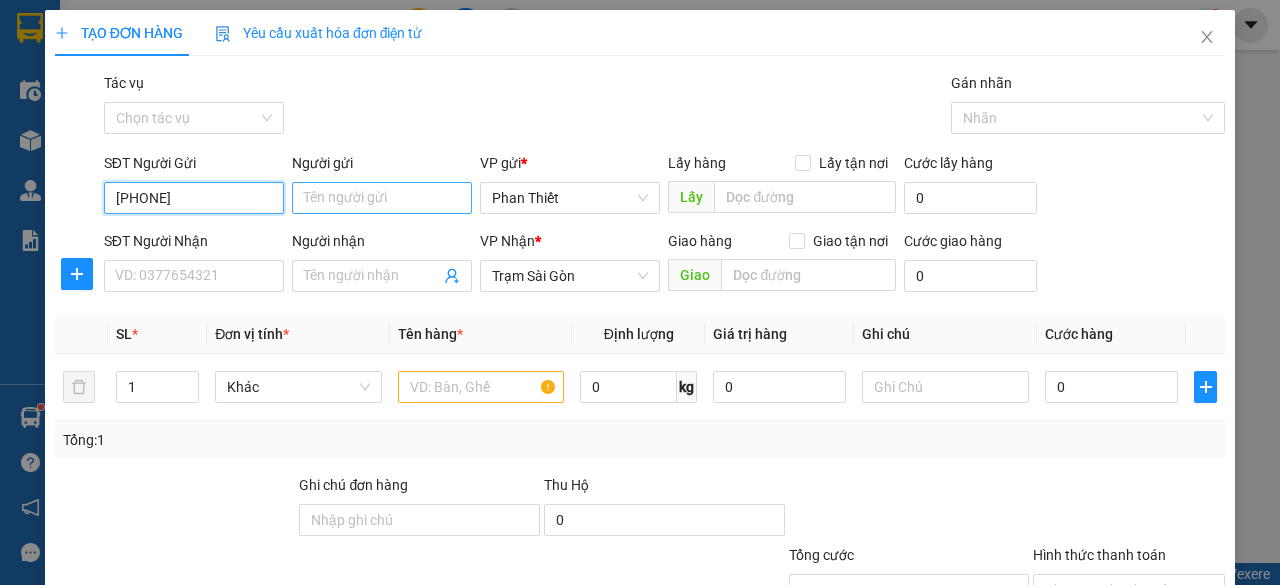 type on "[PHONE]" 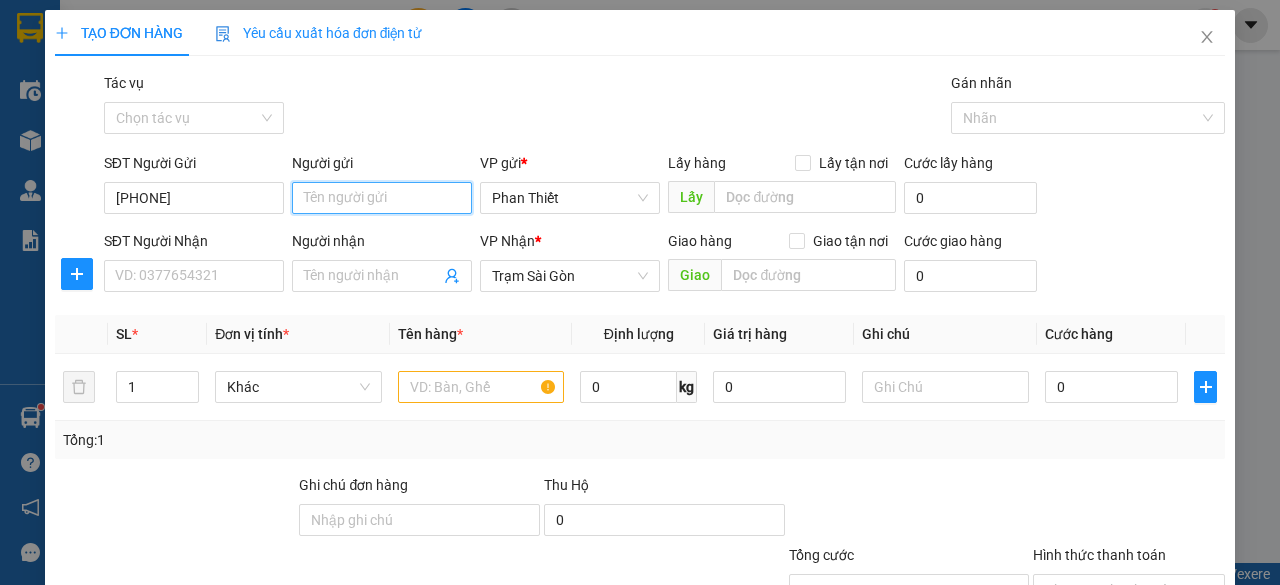 click on "Người gửi" at bounding box center [382, 198] 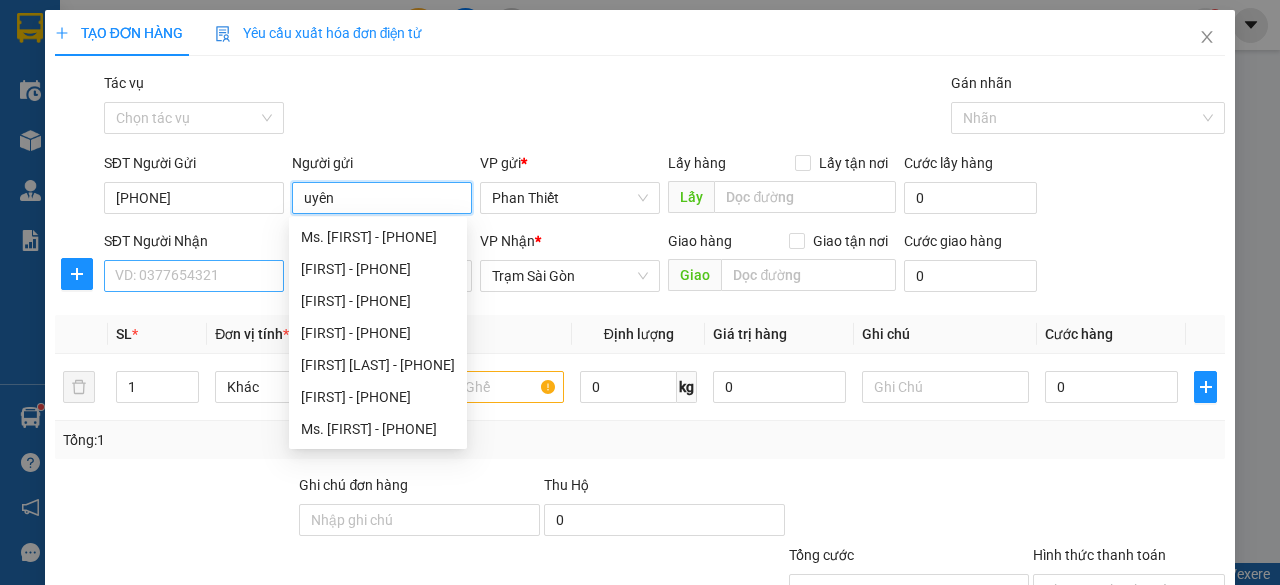 type on "uyên" 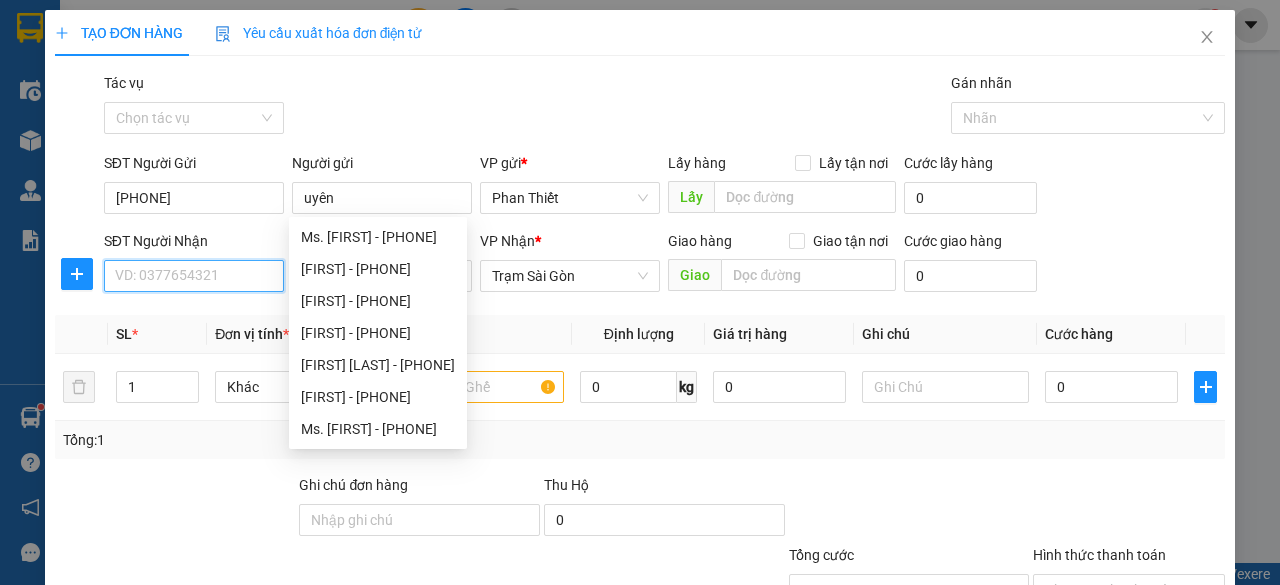 click on "SĐT Người Nhận" at bounding box center [194, 276] 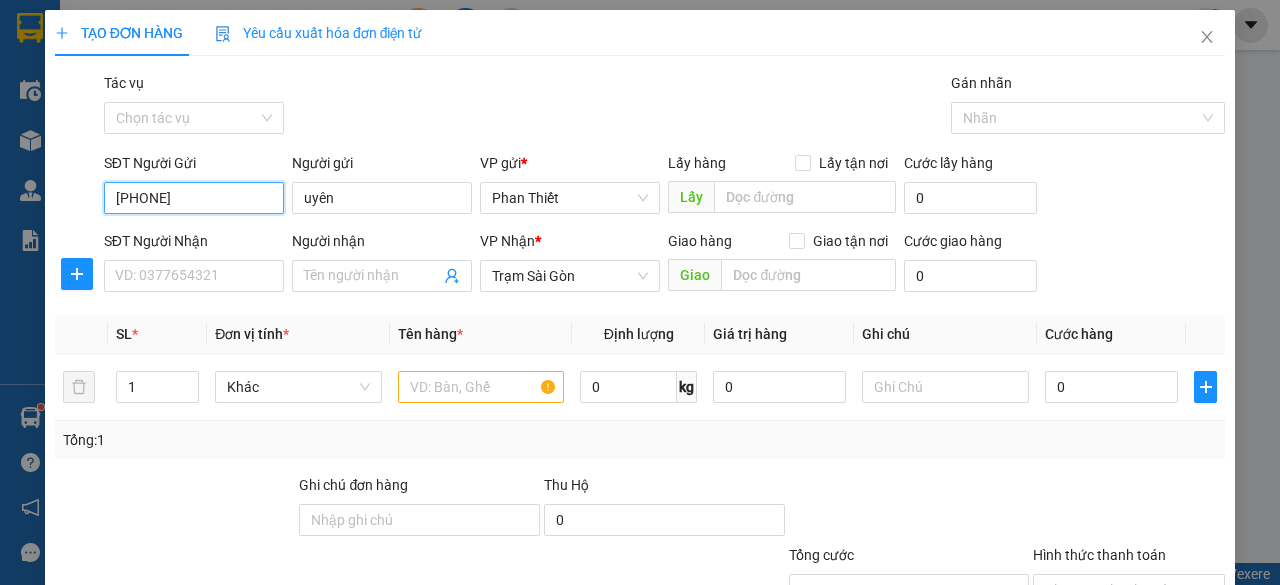 drag, startPoint x: 201, startPoint y: 196, endPoint x: 120, endPoint y: 203, distance: 81.3019 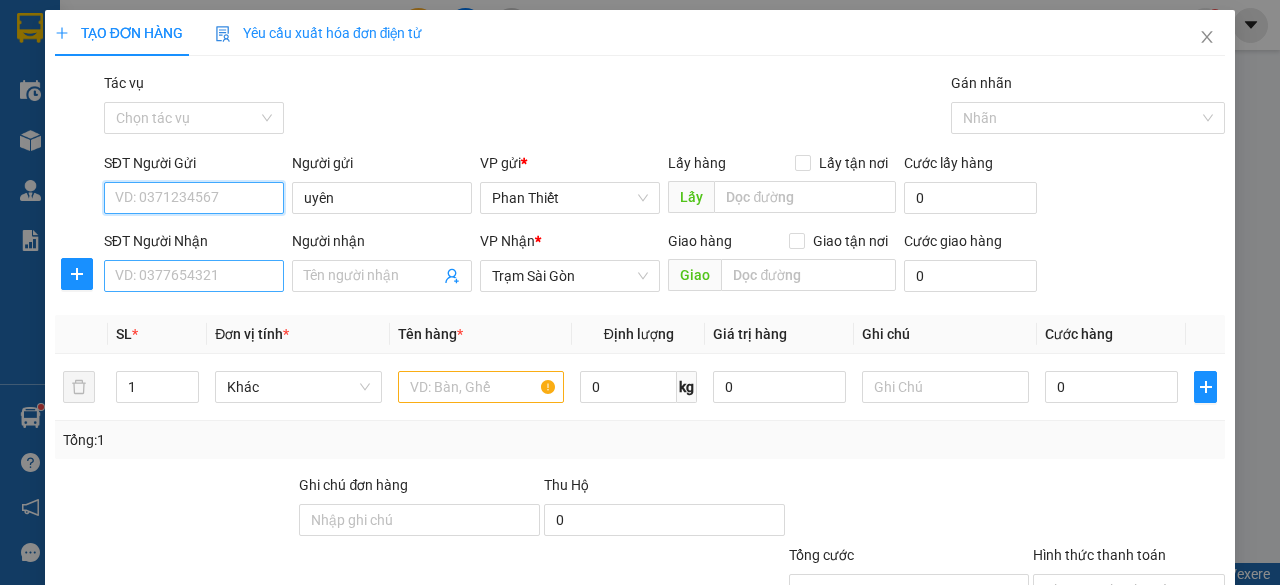 type 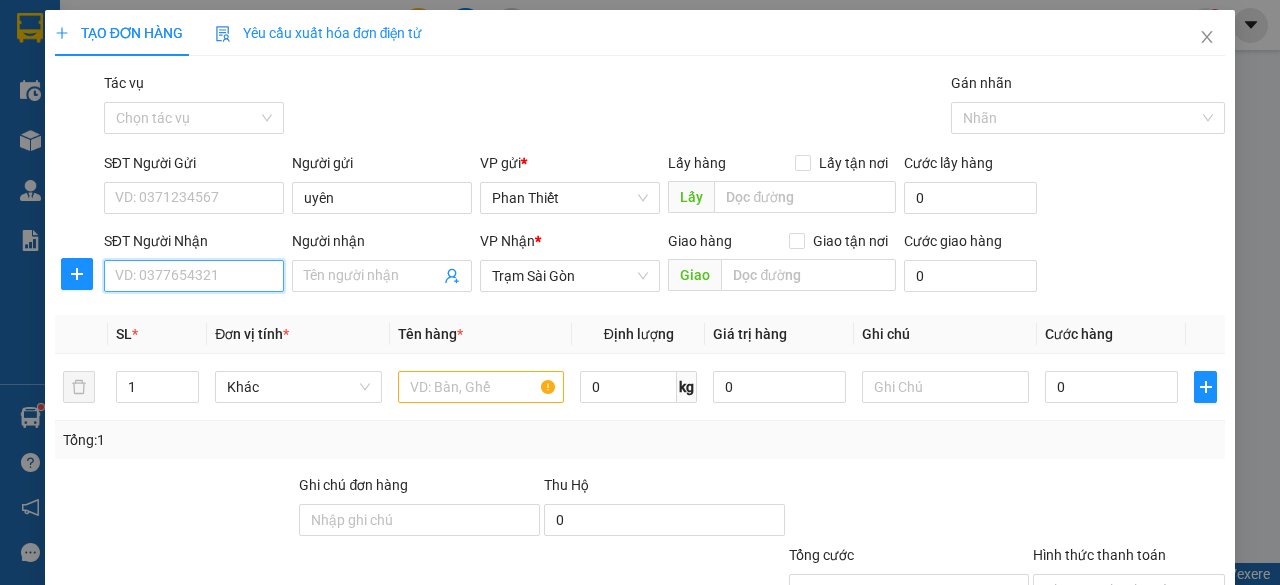 click on "SĐT Người Nhận" at bounding box center [194, 276] 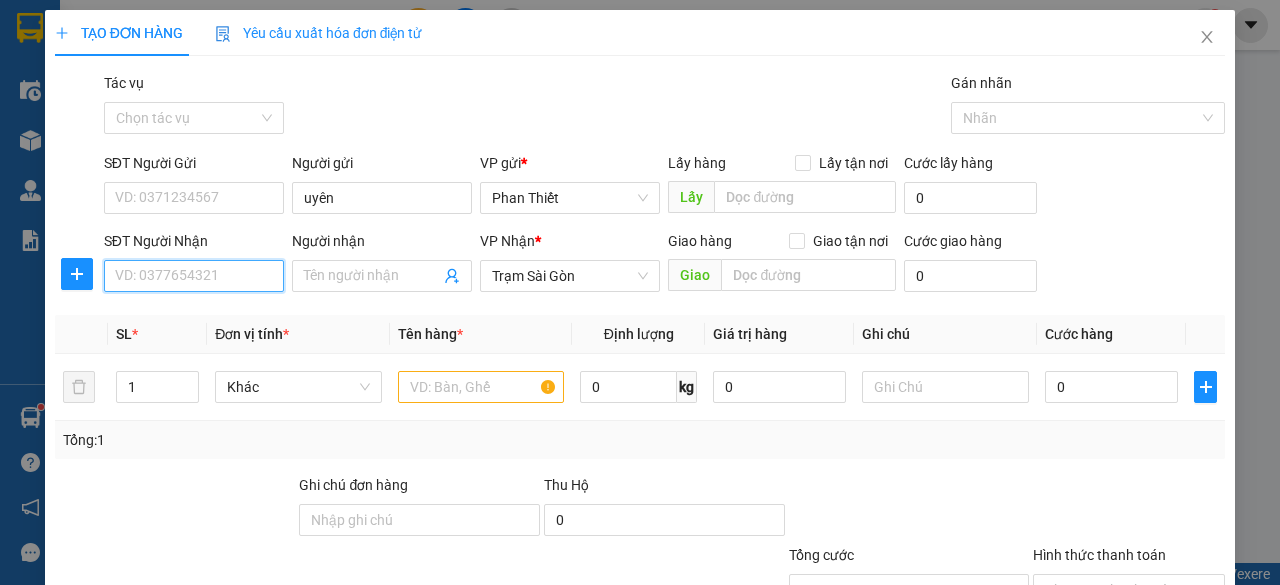 paste on "[PHONE]" 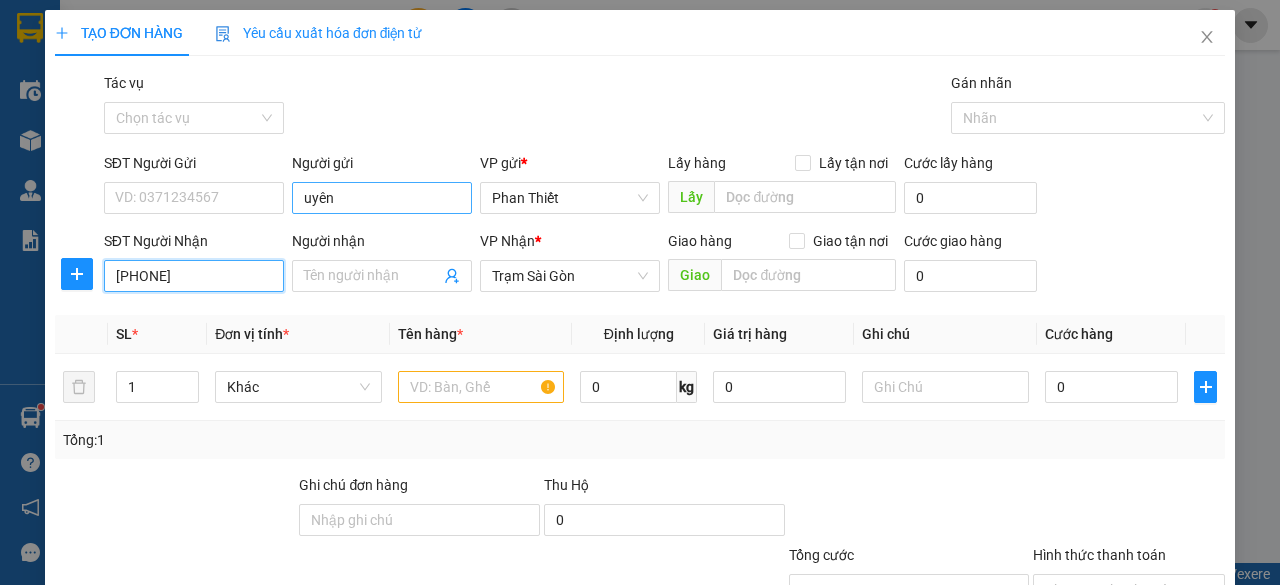 type on "[PHONE]" 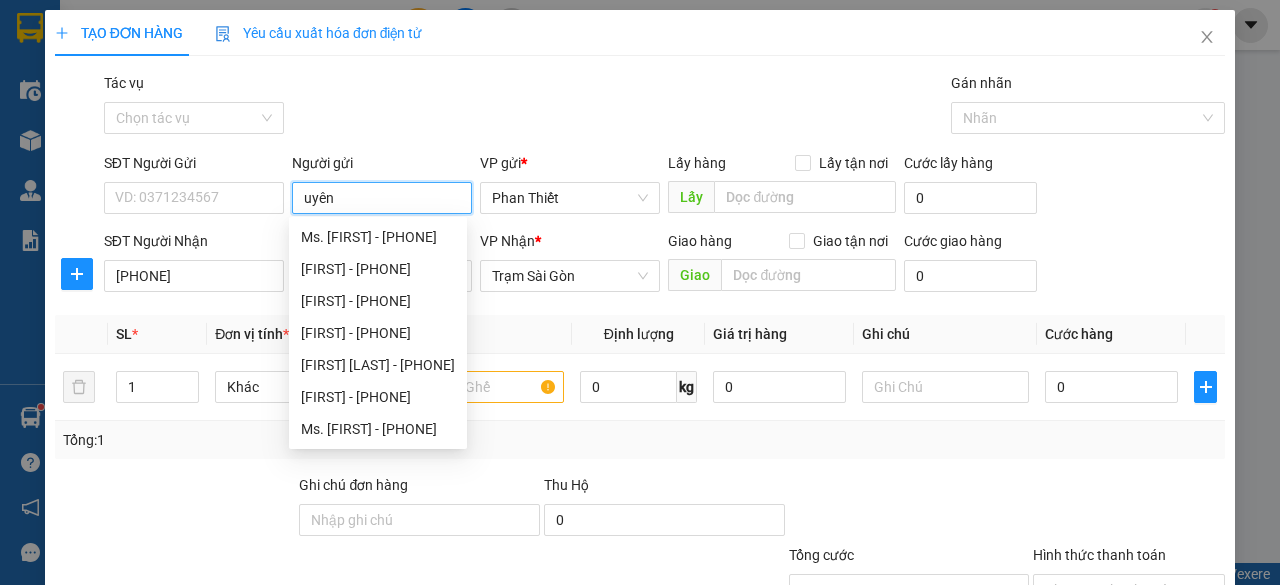 drag, startPoint x: 382, startPoint y: 193, endPoint x: 334, endPoint y: 200, distance: 48.507732 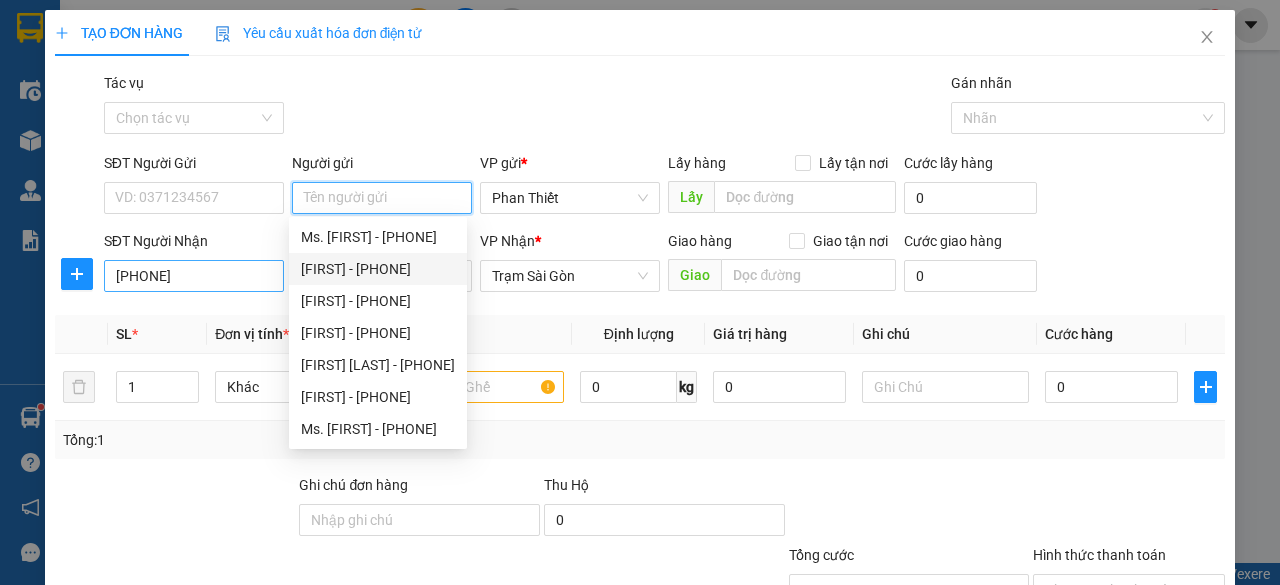 type 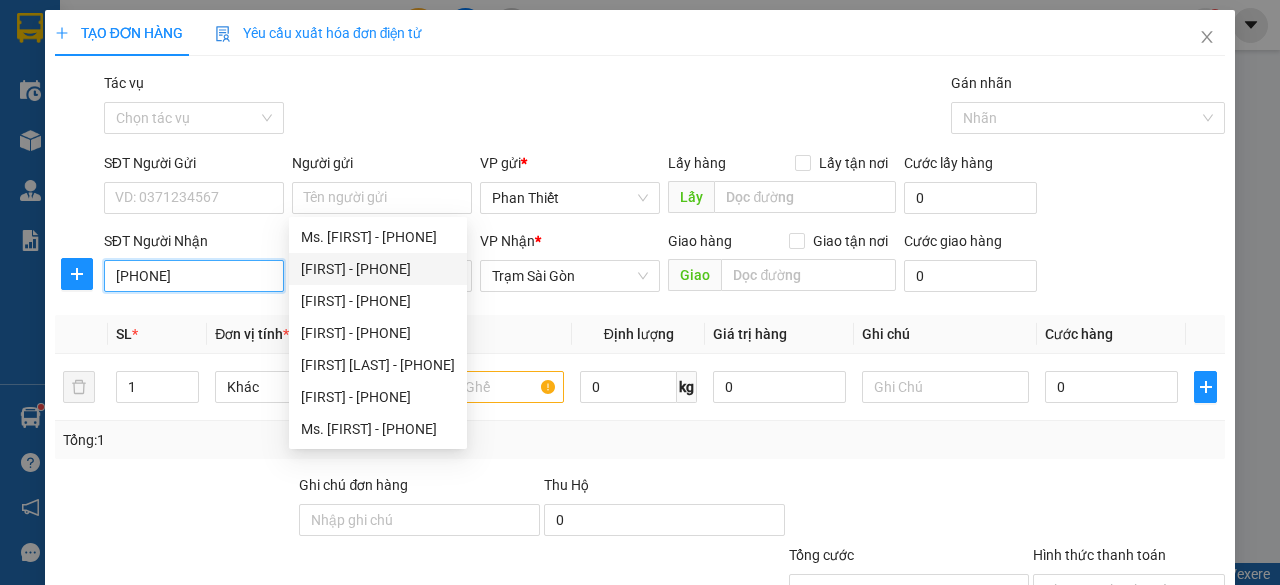 click on "[PHONE]" at bounding box center [194, 276] 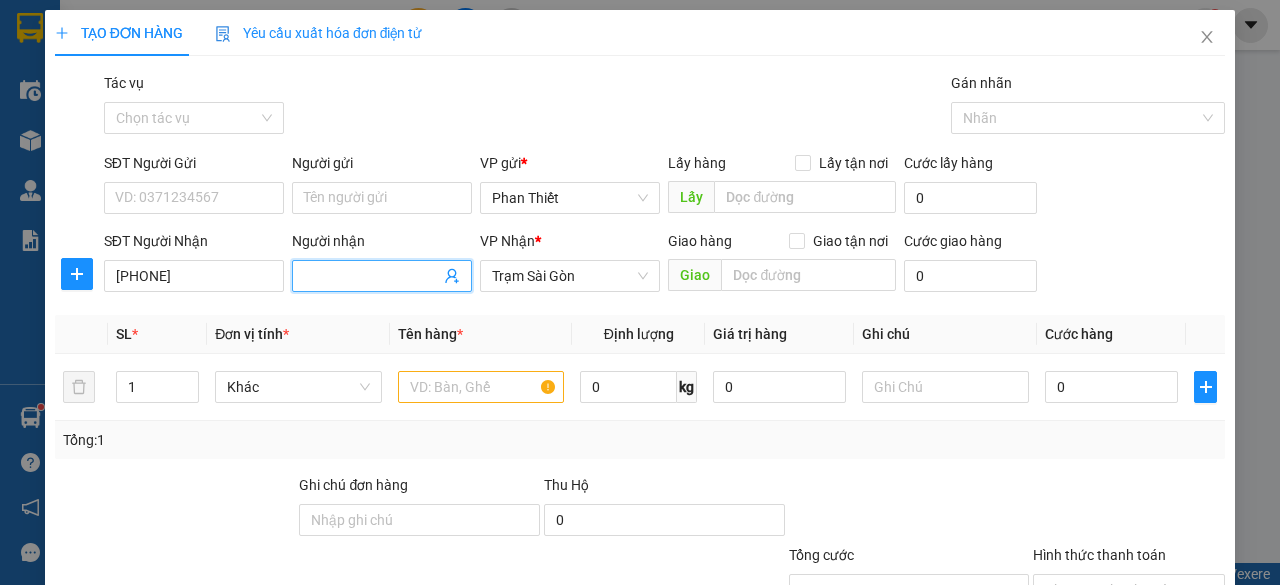 click at bounding box center [382, 276] 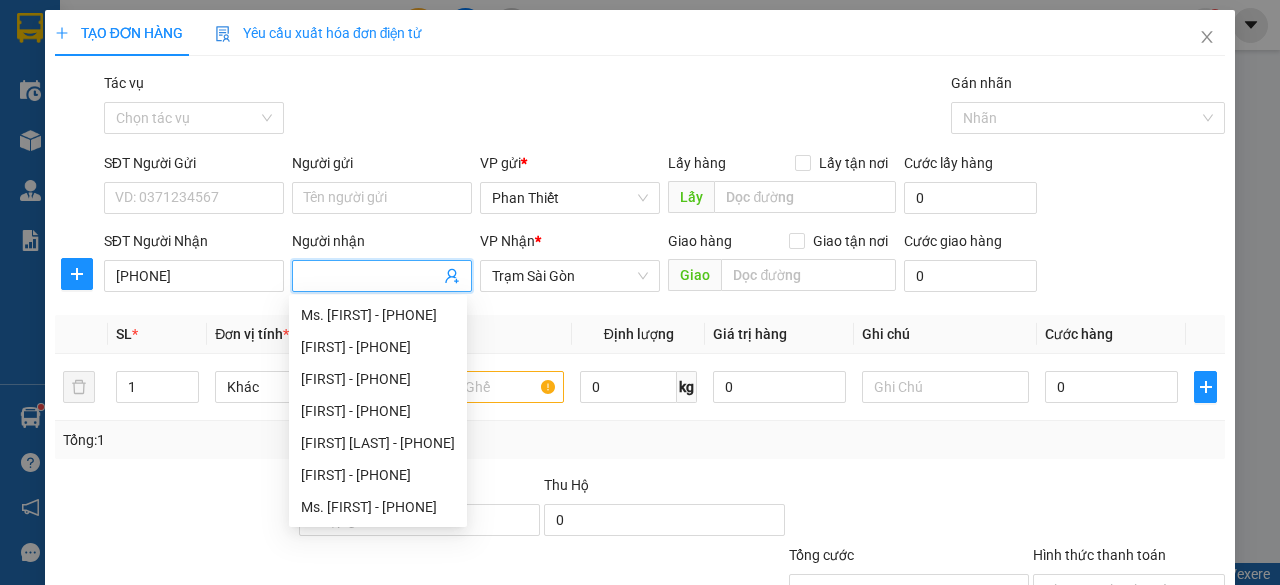 paste on "uyên" 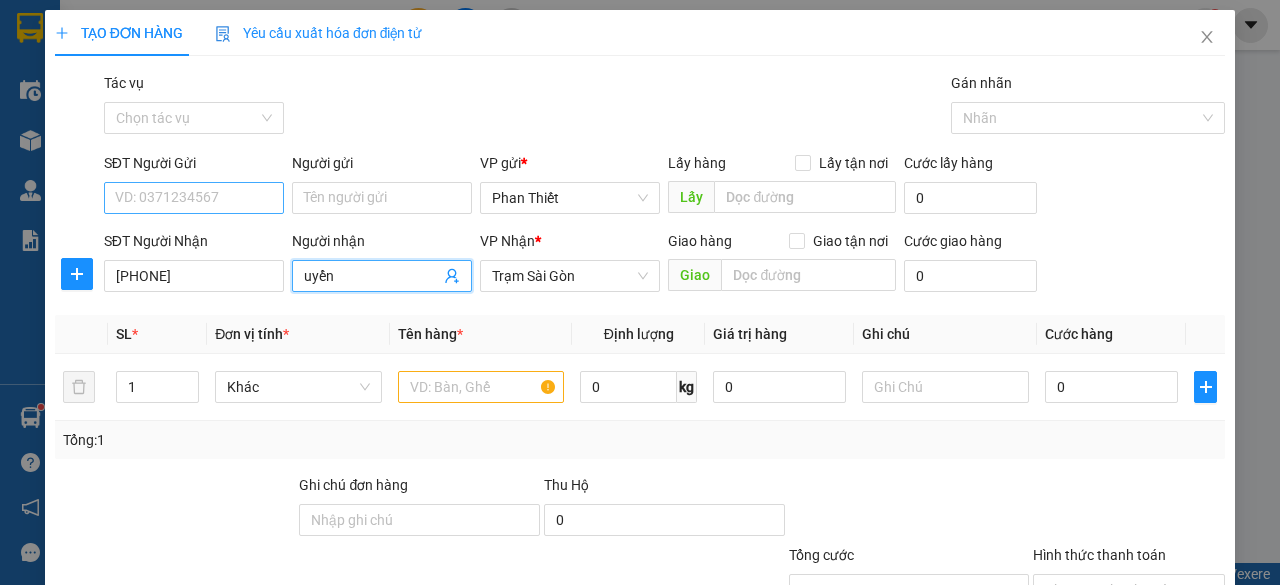 type on "uyển" 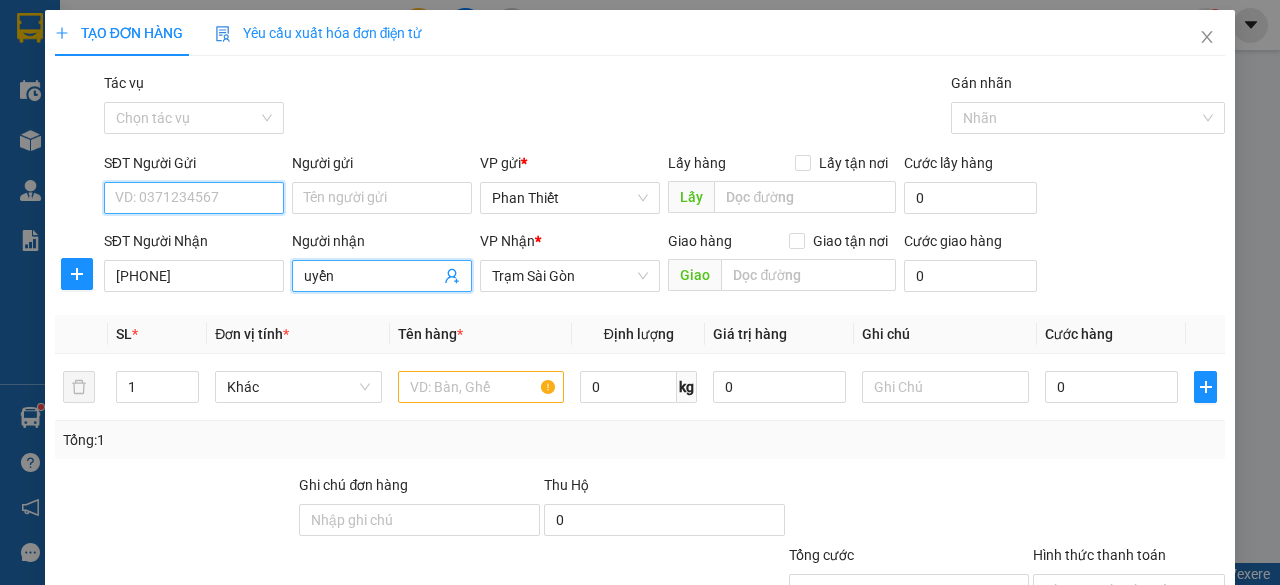 click on "SĐT Người Gửi" at bounding box center [194, 198] 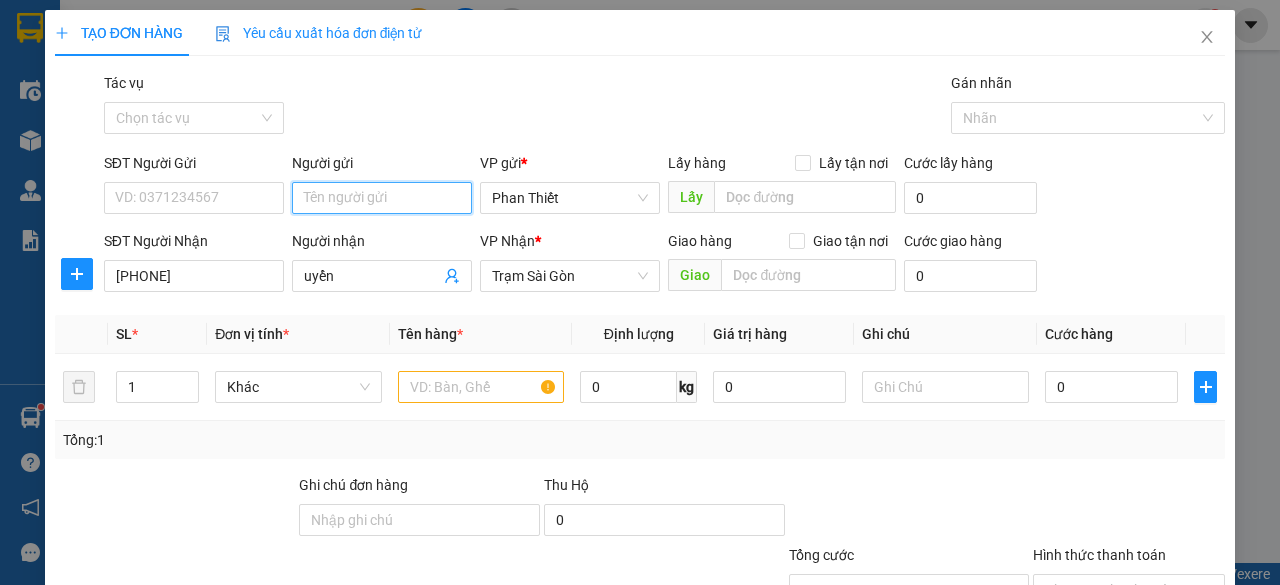 click on "Người gửi" at bounding box center [382, 198] 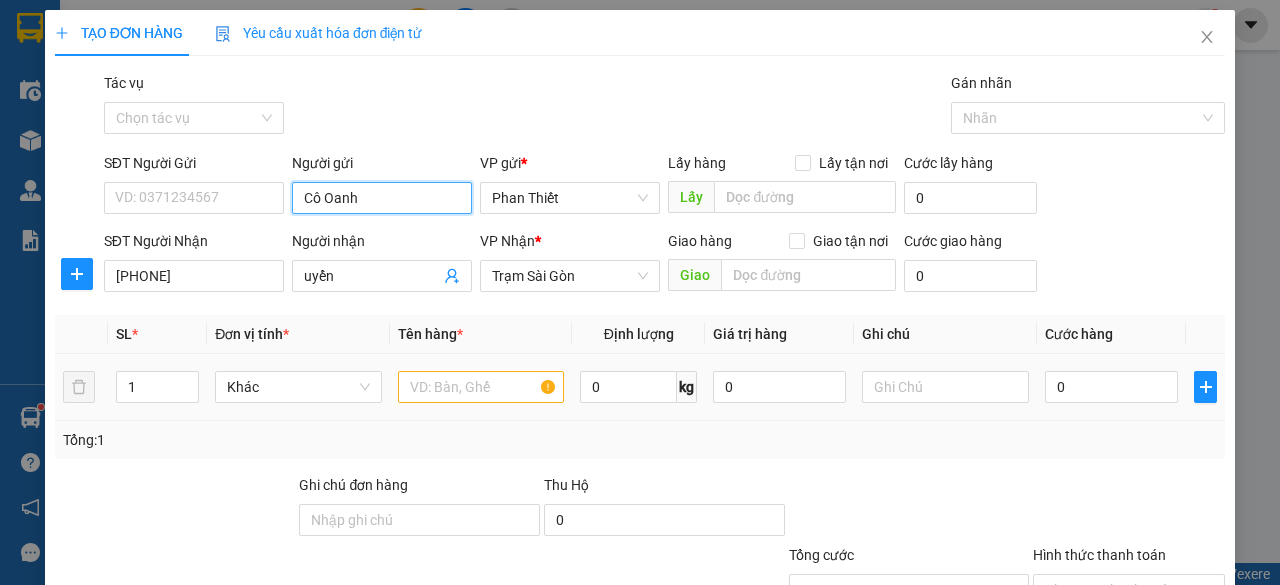 type on "Cô Oanh" 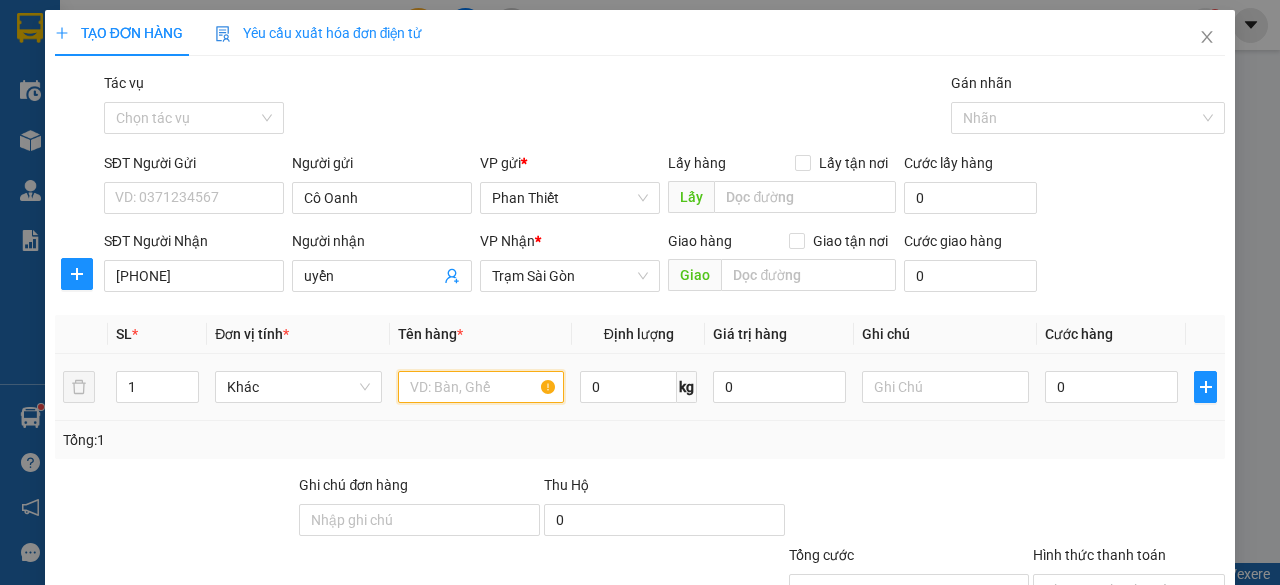 click at bounding box center (481, 387) 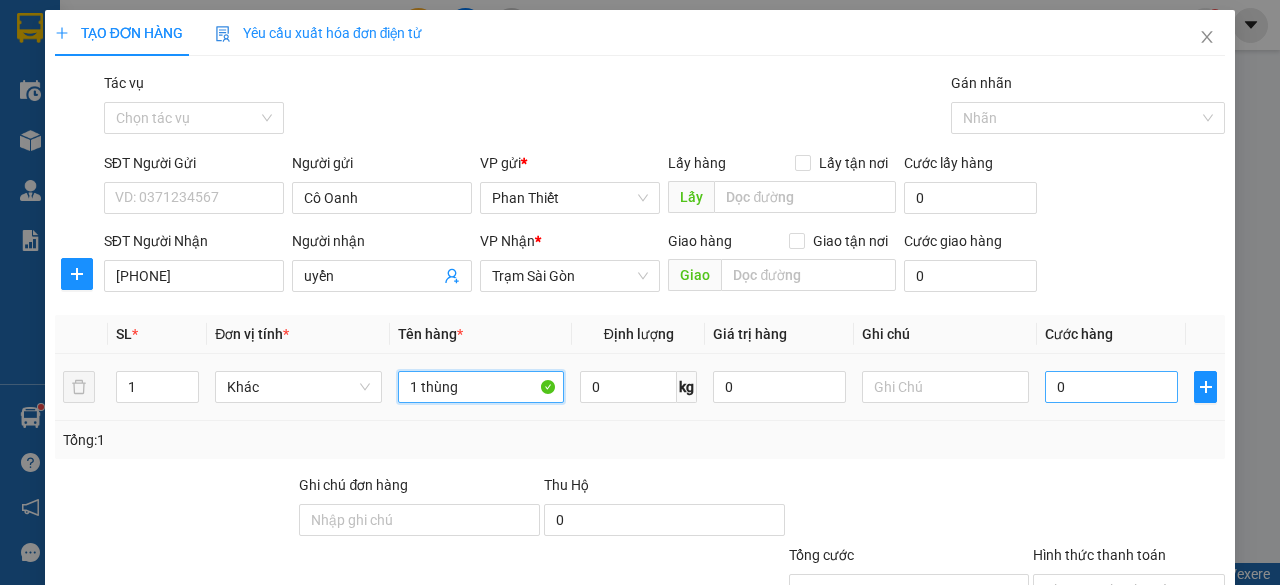 type on "1 thùng" 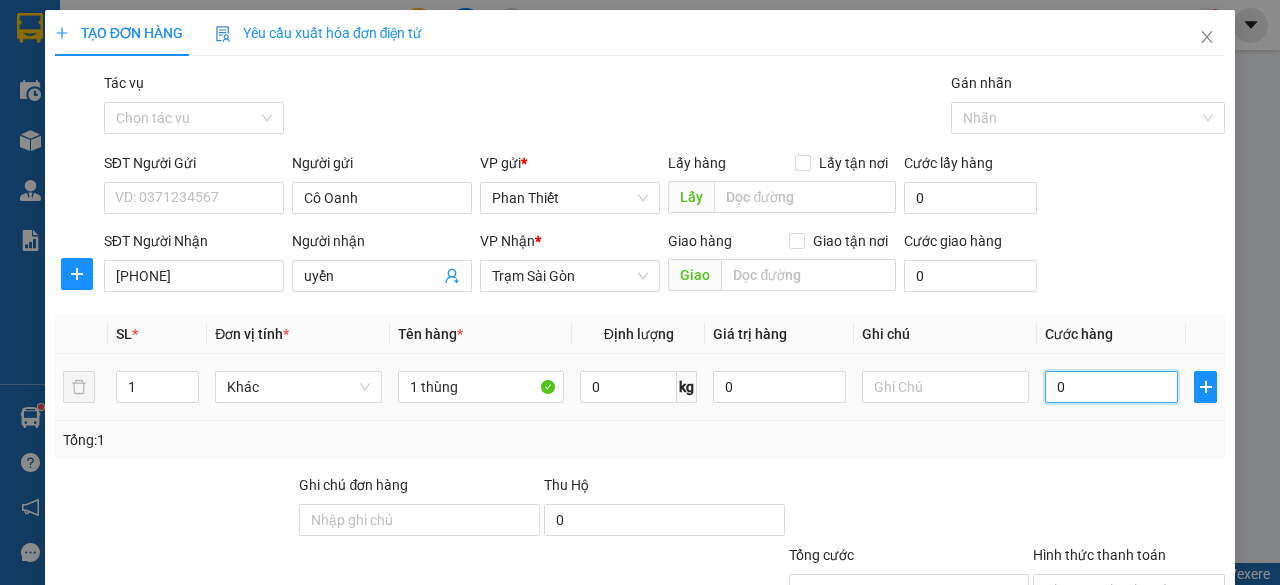 click on "0" at bounding box center [1111, 387] 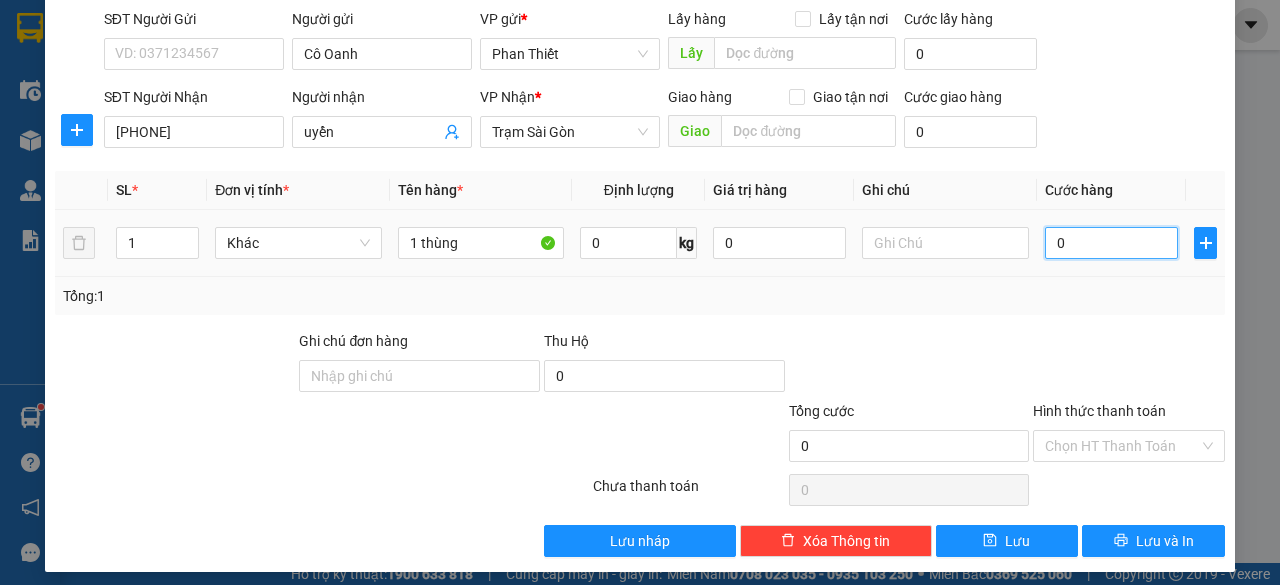 scroll, scrollTop: 152, scrollLeft: 0, axis: vertical 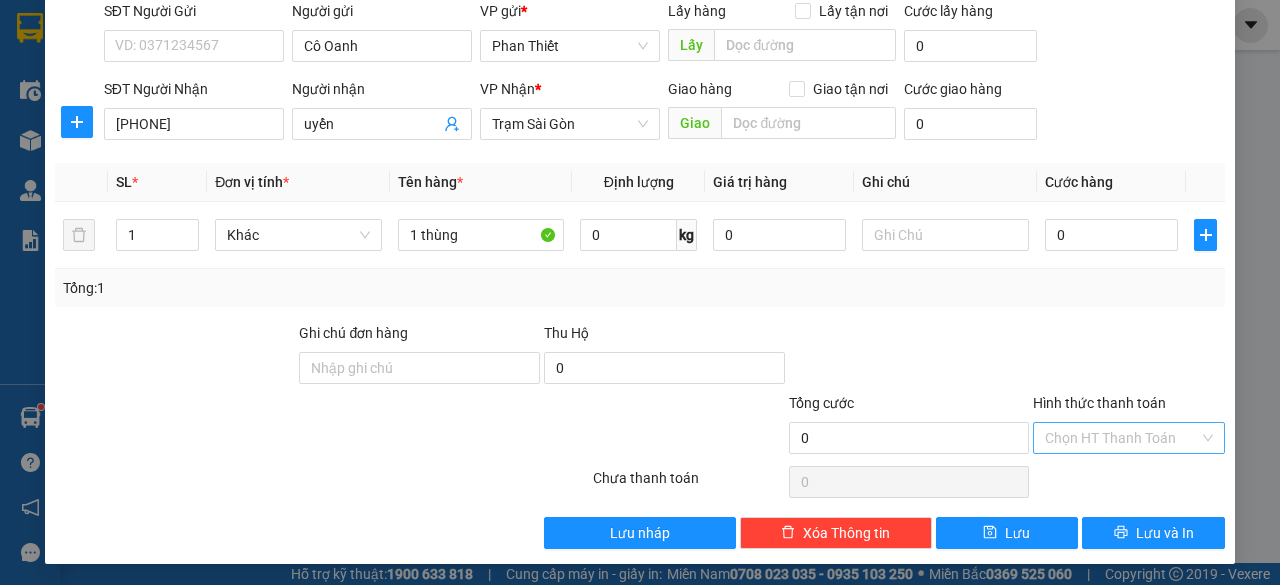 click on "Hình thức thanh toán" at bounding box center (1122, 438) 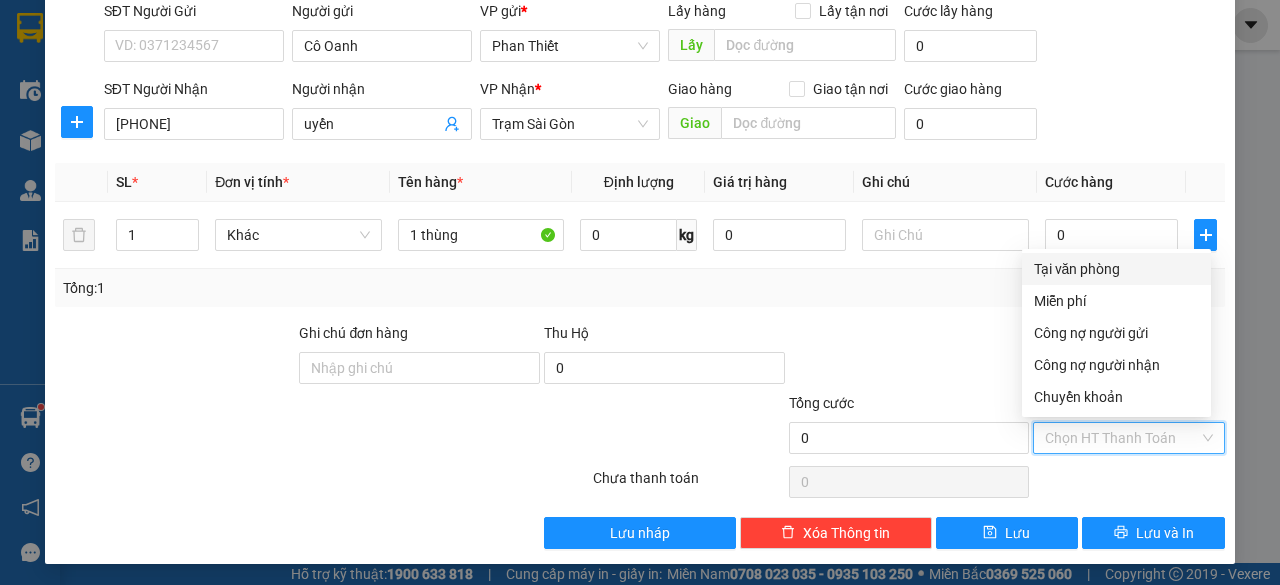 click on "Tại văn phòng" at bounding box center (1116, 269) 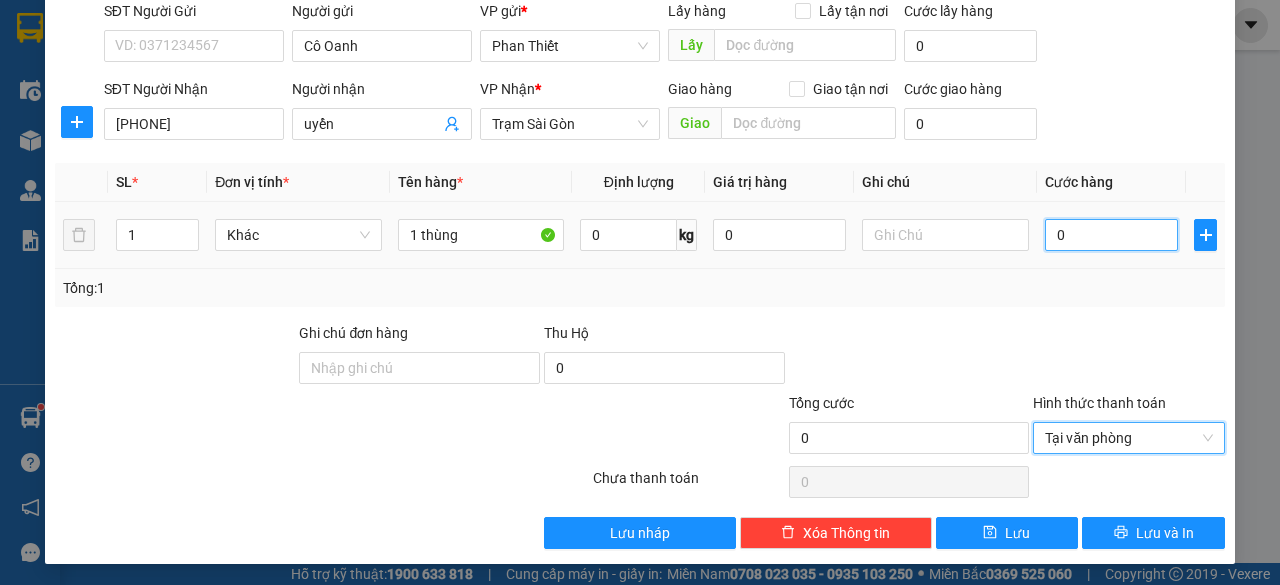 click on "0" at bounding box center [1111, 235] 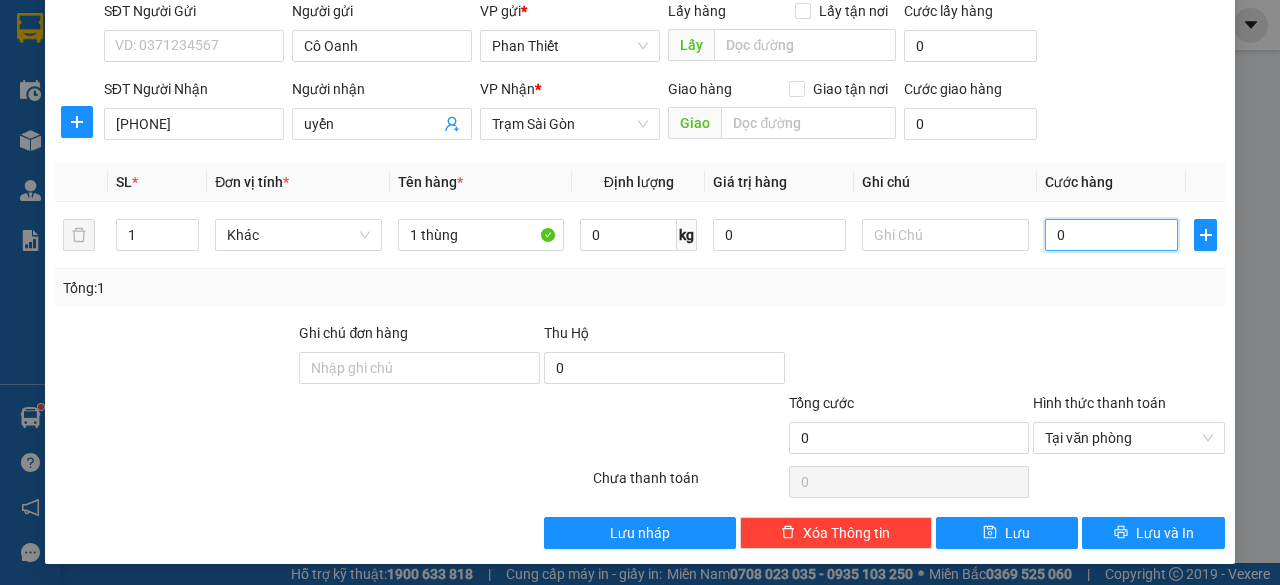 type on "4" 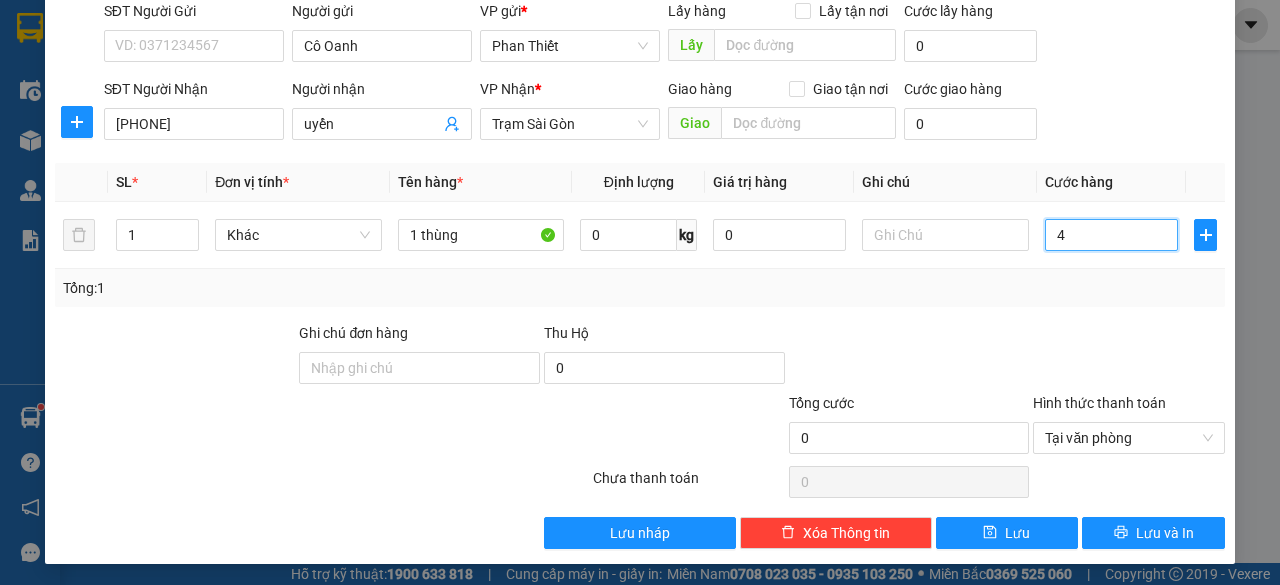 type on "4" 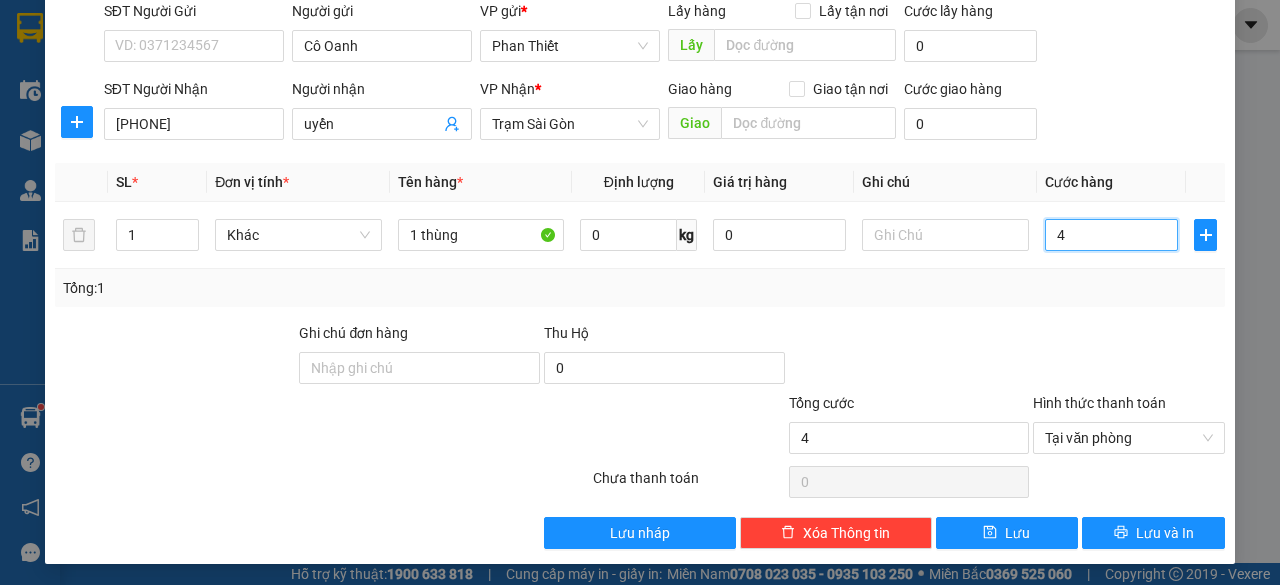 type on "40" 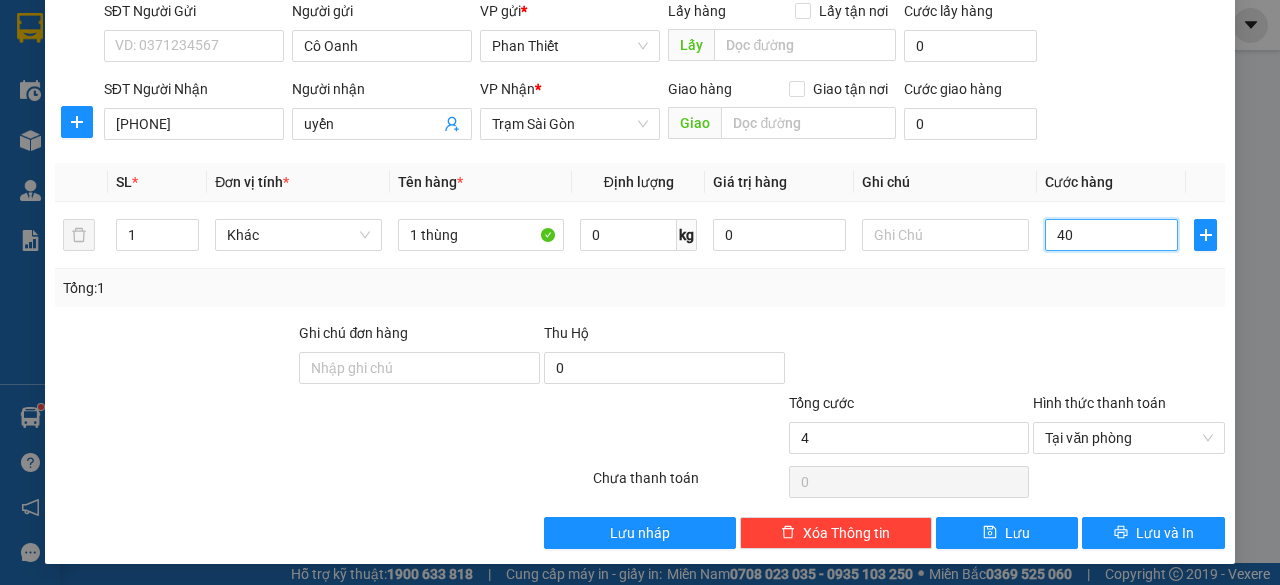 type on "40" 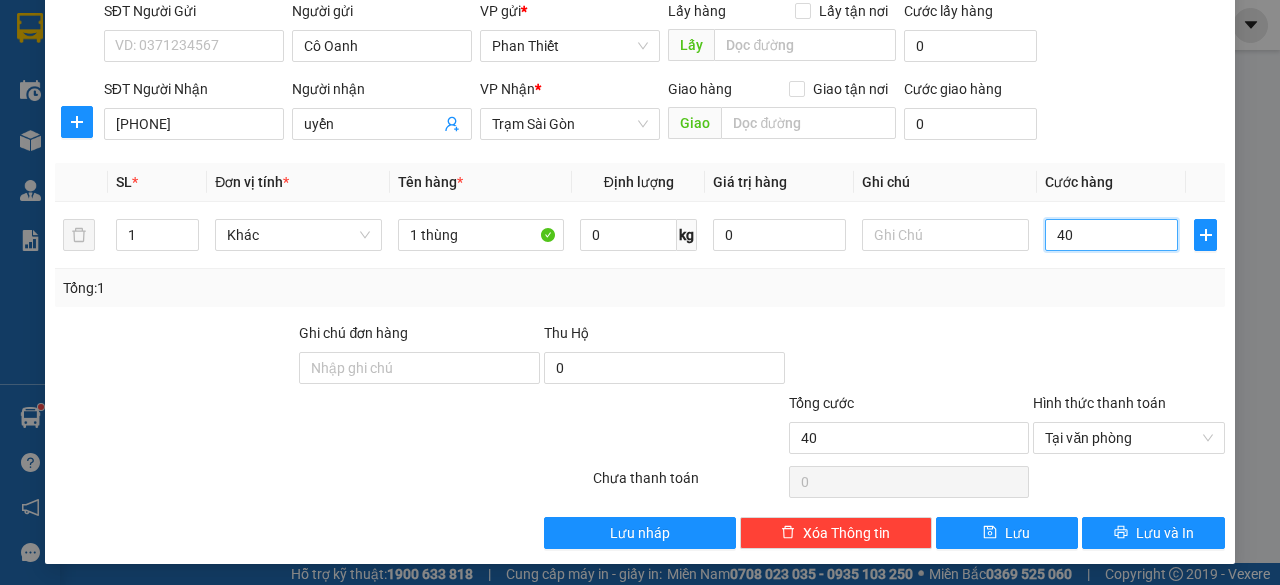 type on "400" 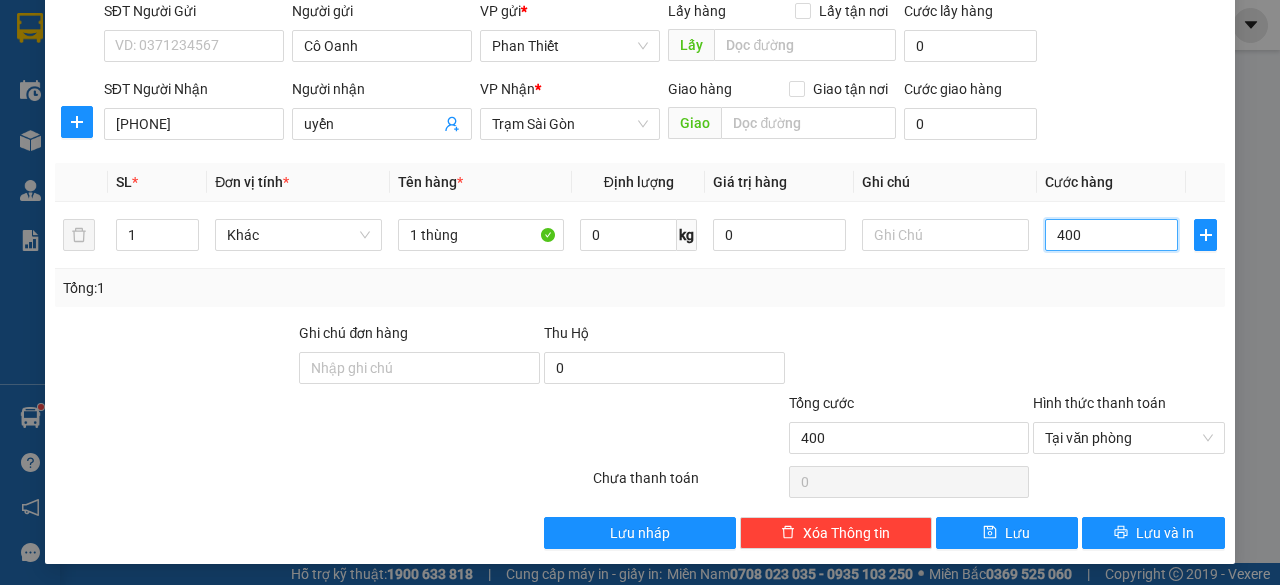 type on "4.000" 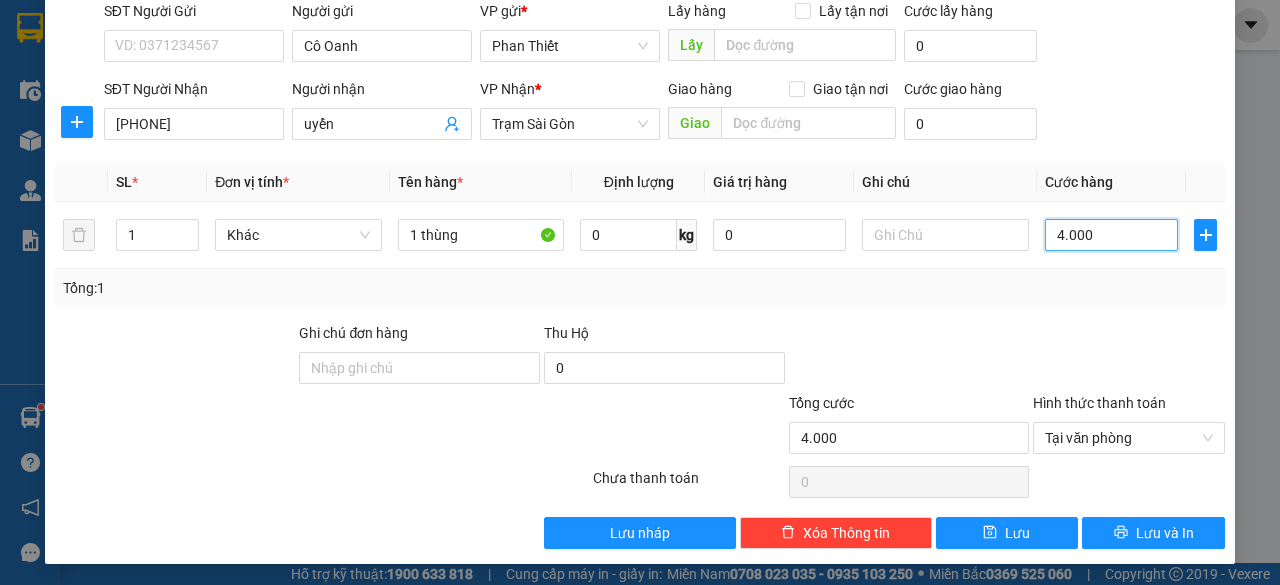 type on "40.000" 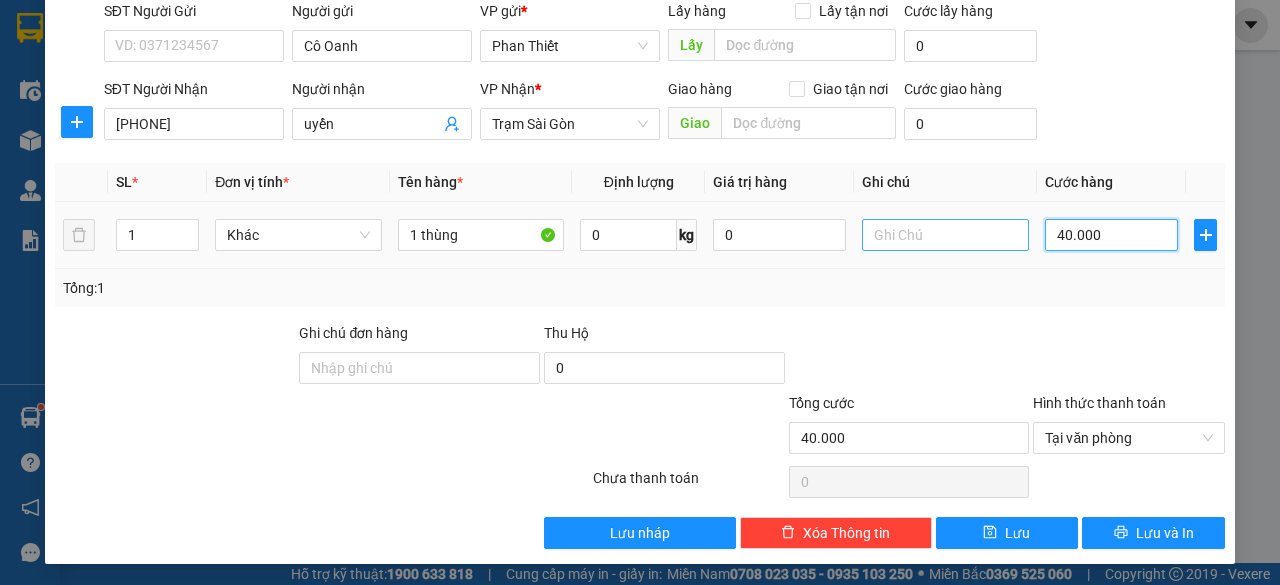 type on "40.000" 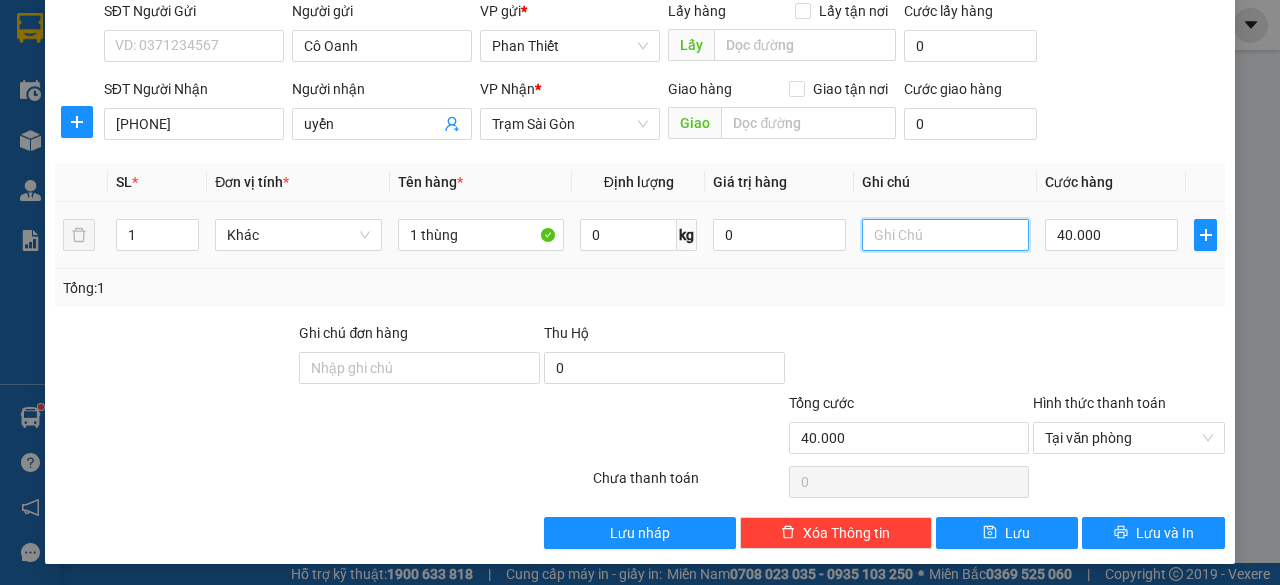 click at bounding box center (945, 235) 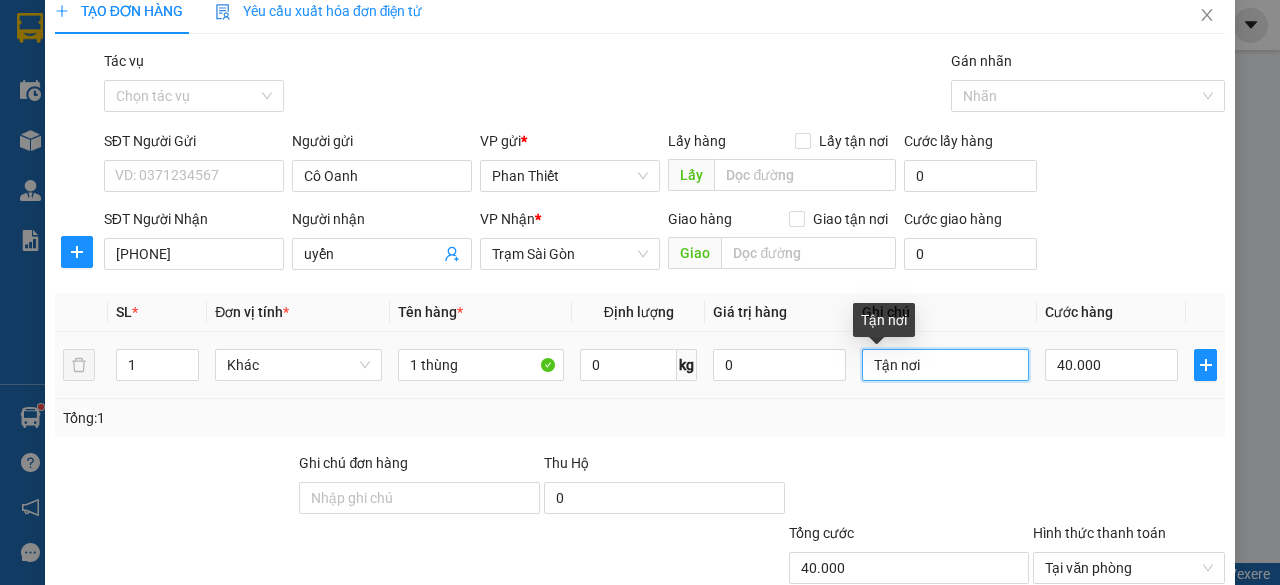 scroll, scrollTop: 0, scrollLeft: 0, axis: both 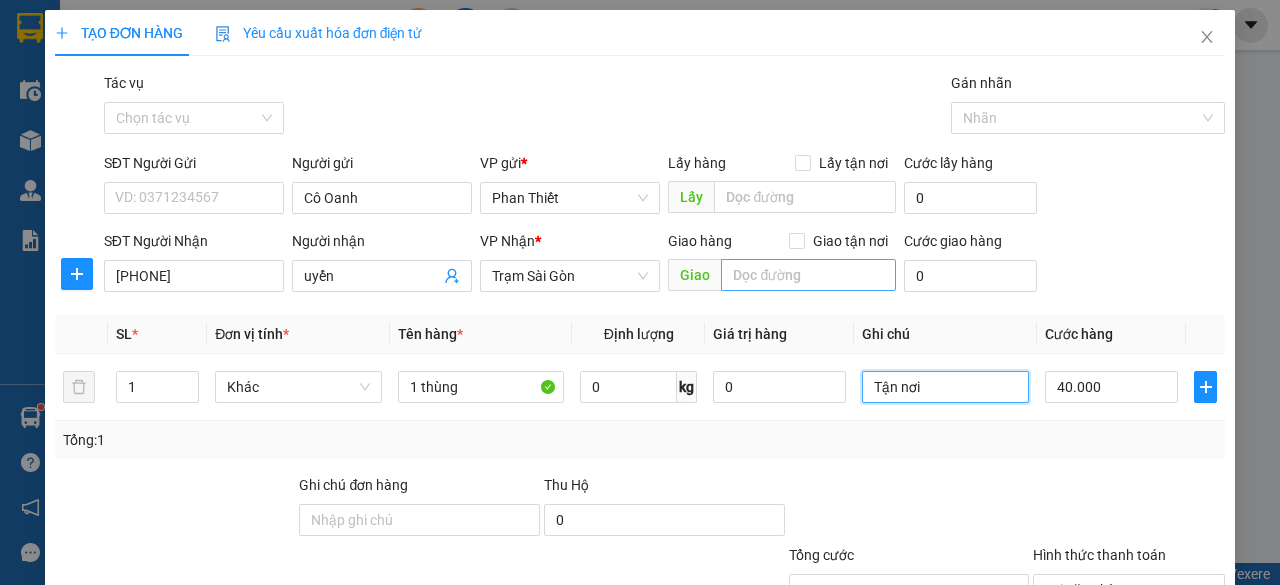 type on "Tận nơi" 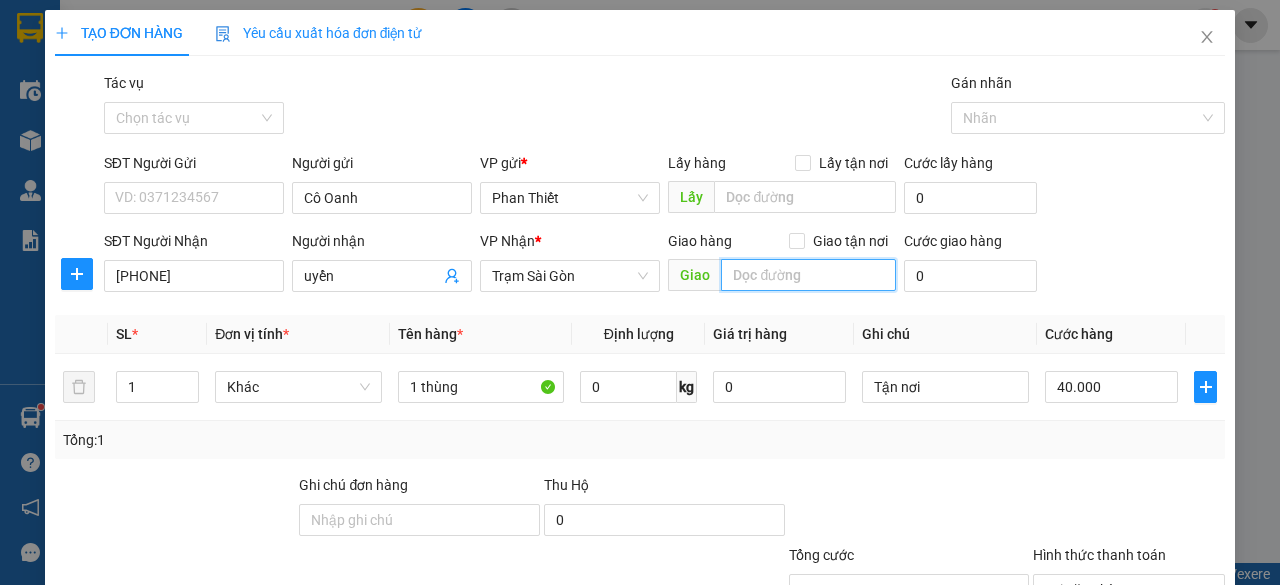 click at bounding box center (808, 275) 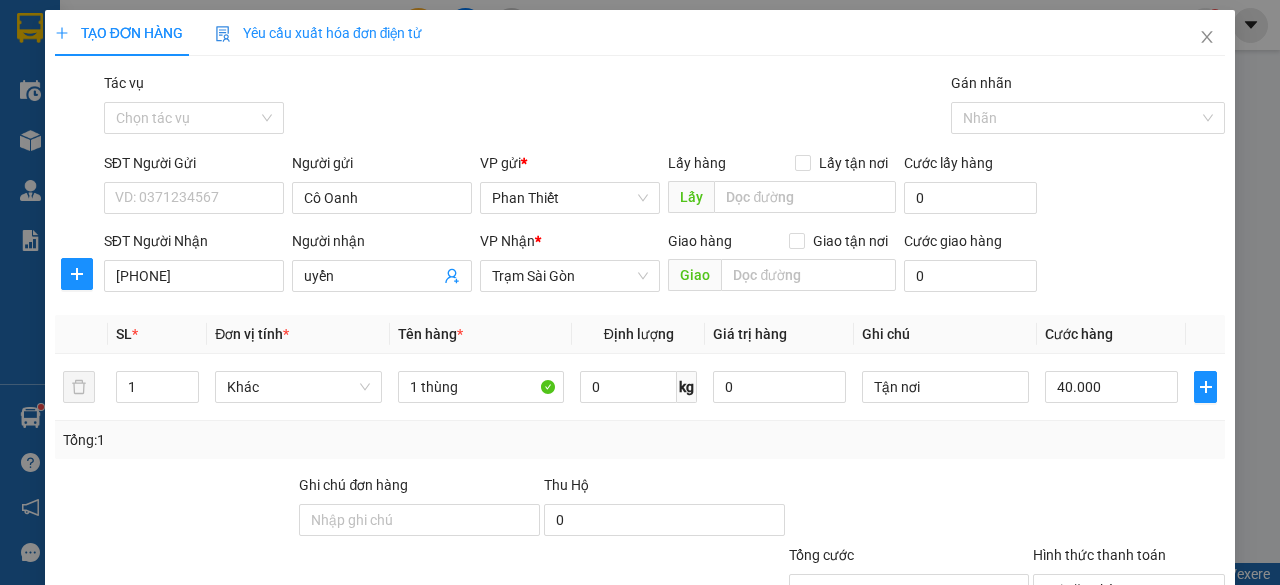 click on "Giao" at bounding box center [694, 275] 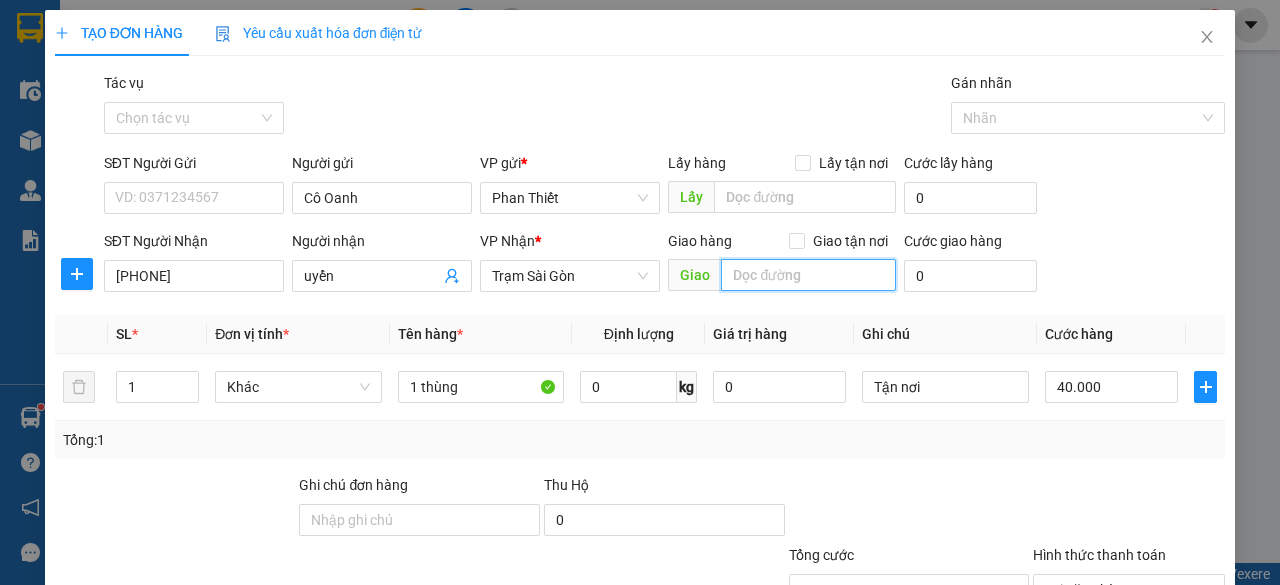 click at bounding box center [808, 275] 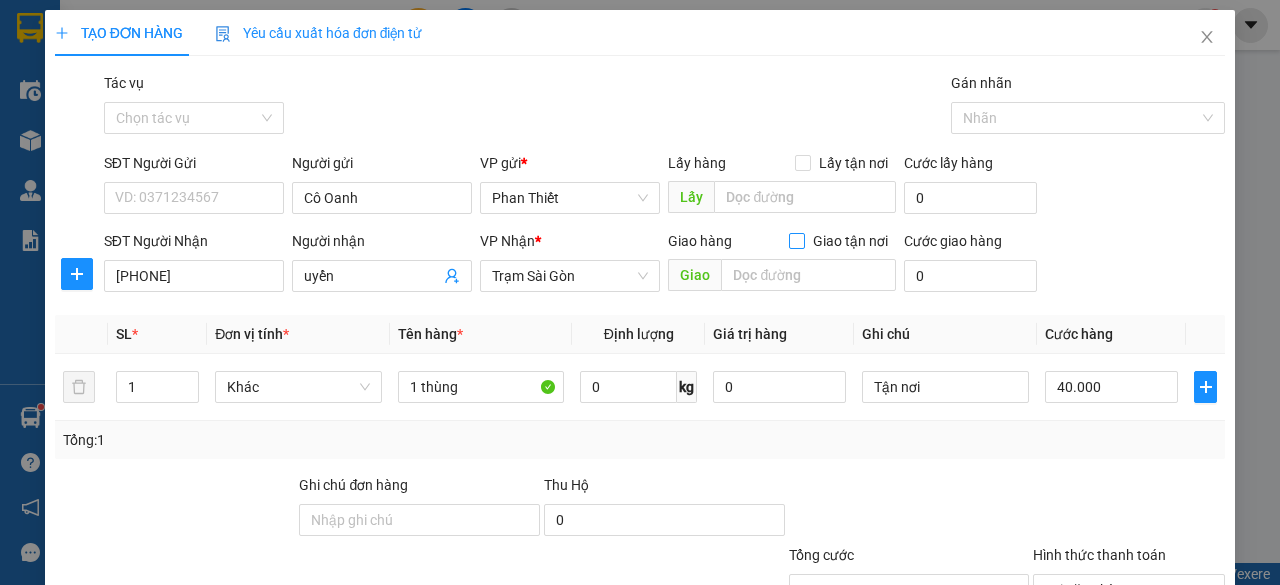 click on "Giao tận nơi" at bounding box center [796, 240] 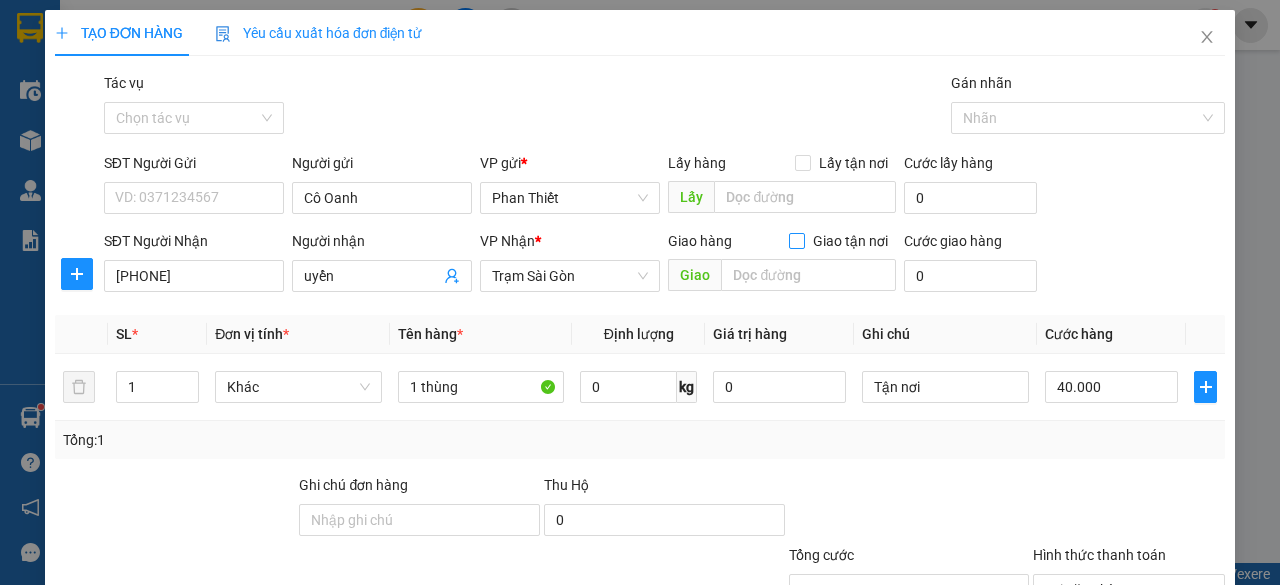 checkbox on "true" 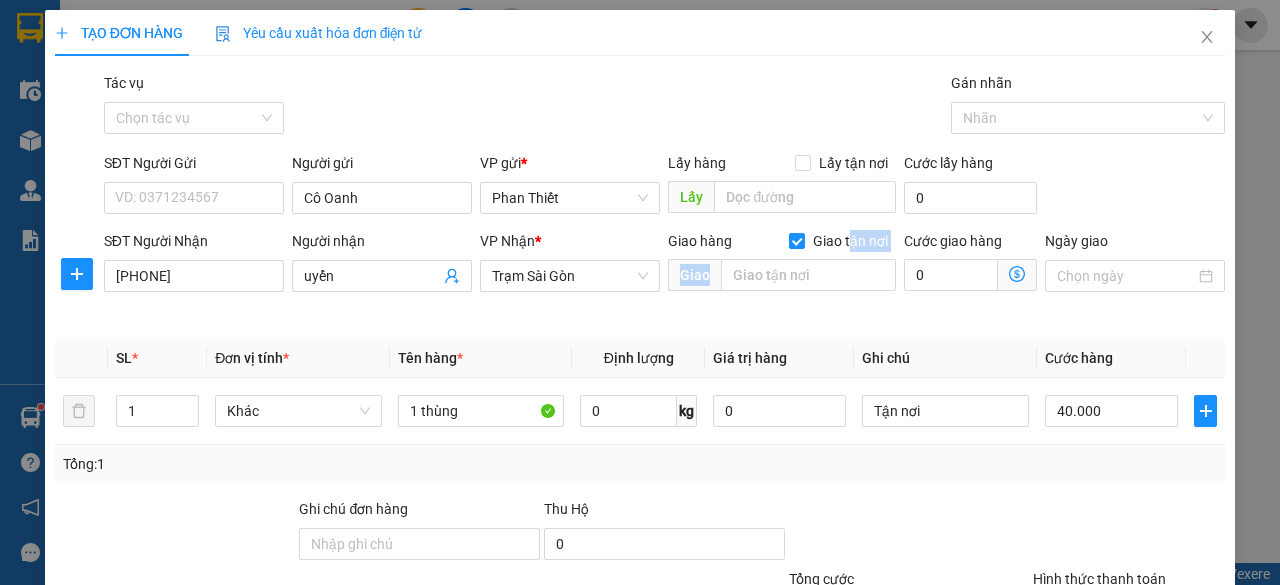 drag, startPoint x: 850, startPoint y: 283, endPoint x: 876, endPoint y: 310, distance: 37.48333 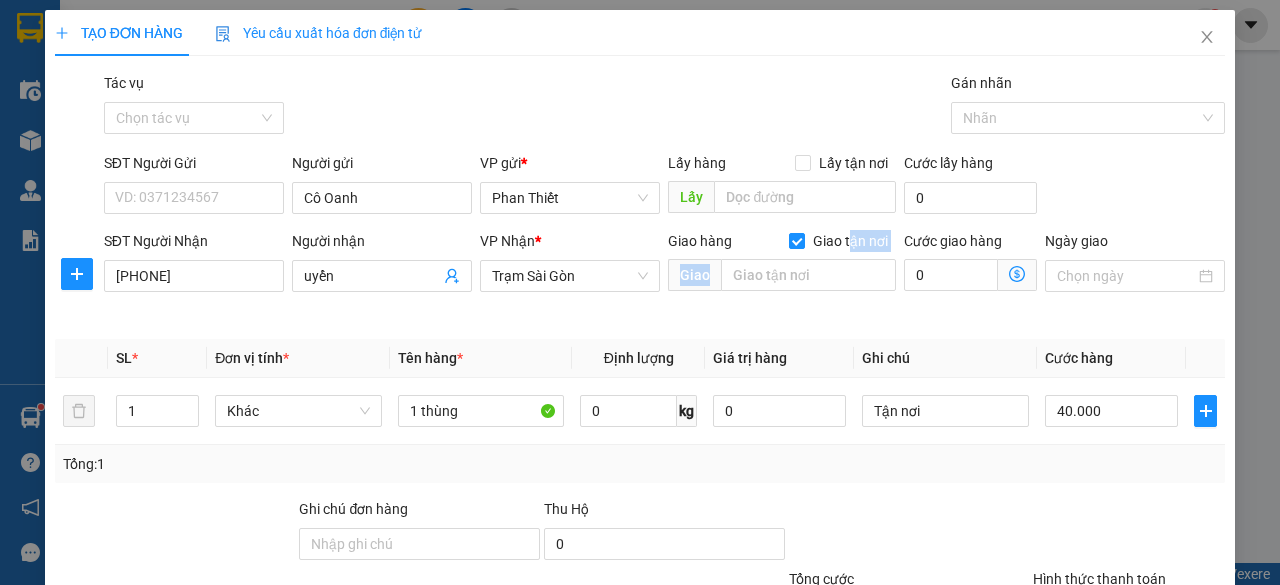 click on "SĐT Người Gửi VD: [PHONE] Người gửi Cô [NAME] VP gửi  * Phan Thiết Lấy hàng Lấy tận nơi Lấy Cước lấy hàng 0 SĐT Người Nhận [PHONE] Người nhận uyển VP Nhận  * Trạm Sài Gòn Giao hàng Giao tận nơi Giao Cước giao hàng 0 Ngày giao" at bounding box center [640, 238] 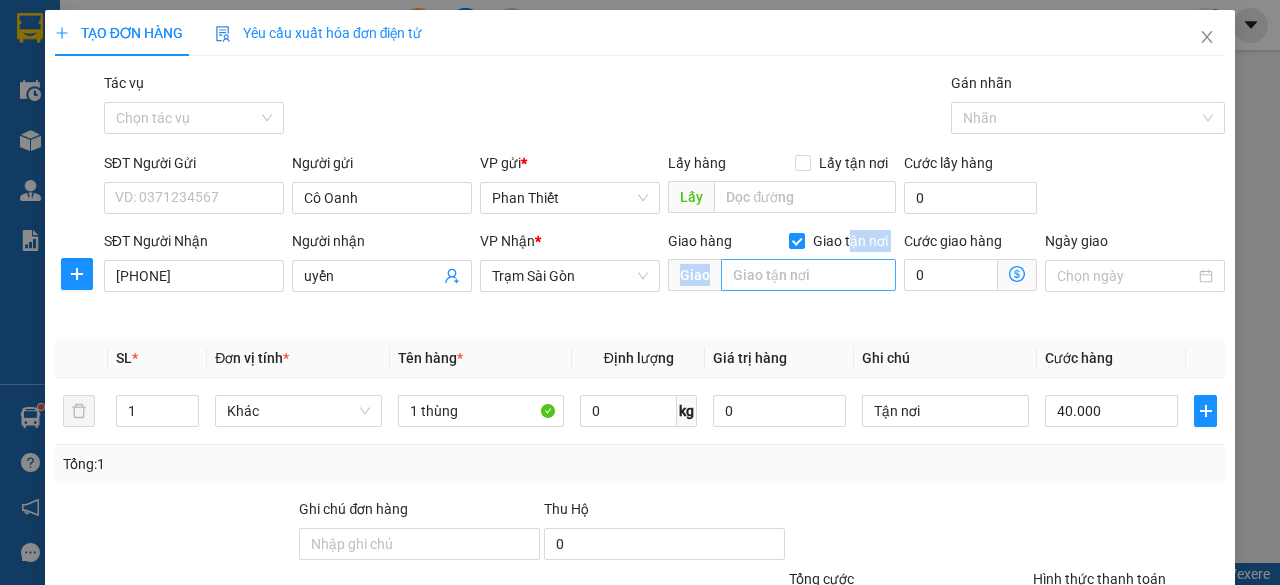 click at bounding box center [808, 275] 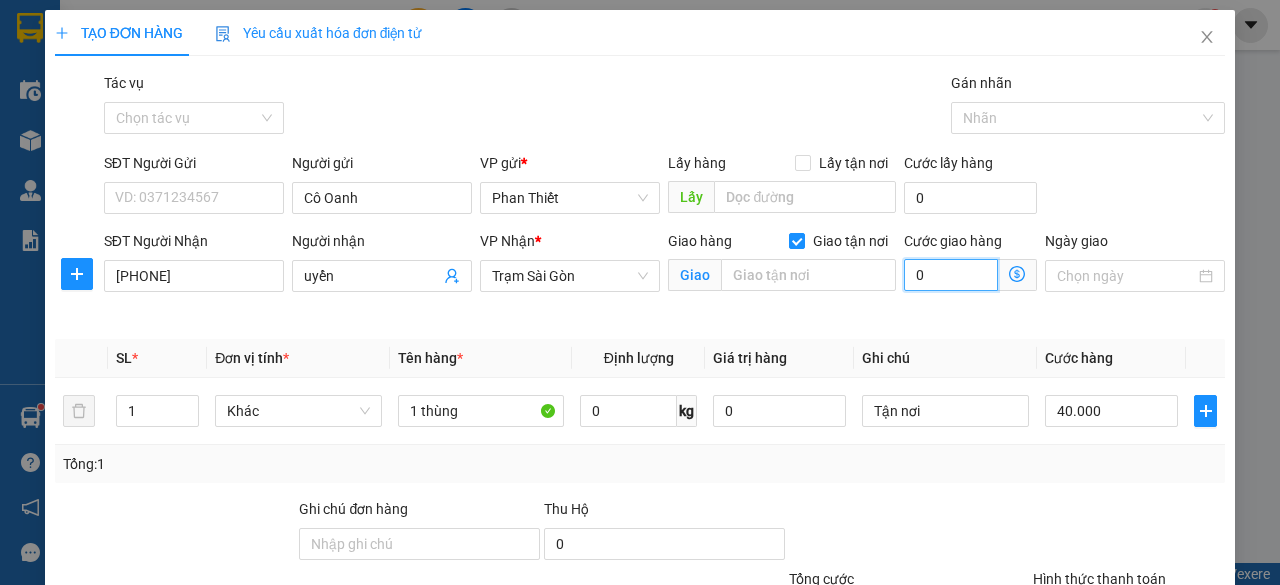 click on "0" at bounding box center (951, 275) 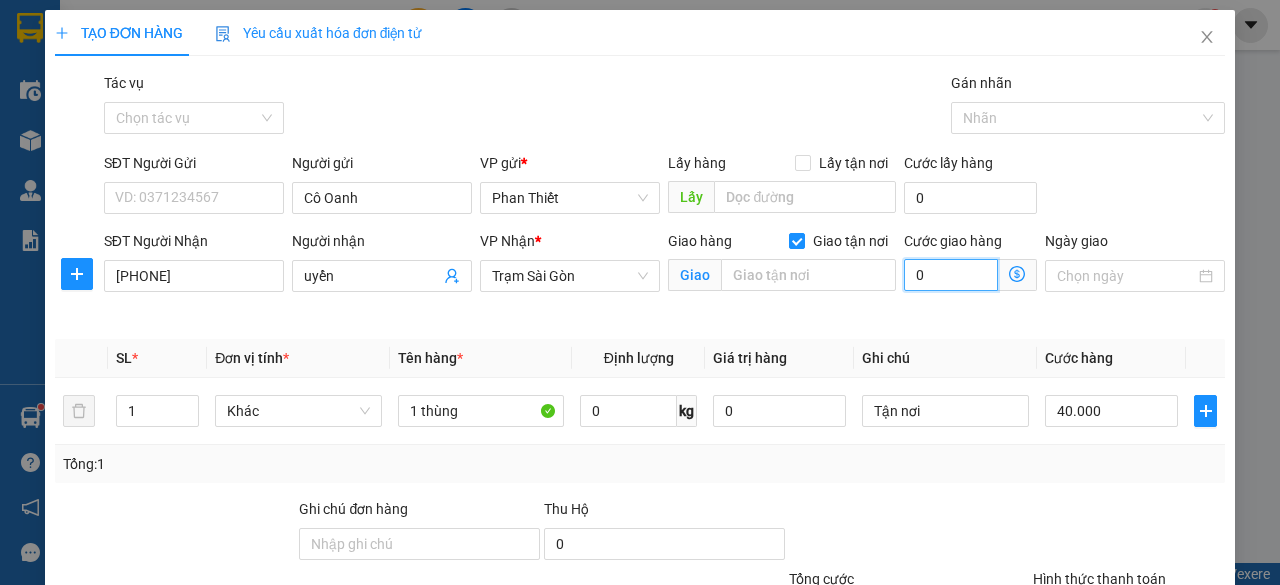 type on "40.001" 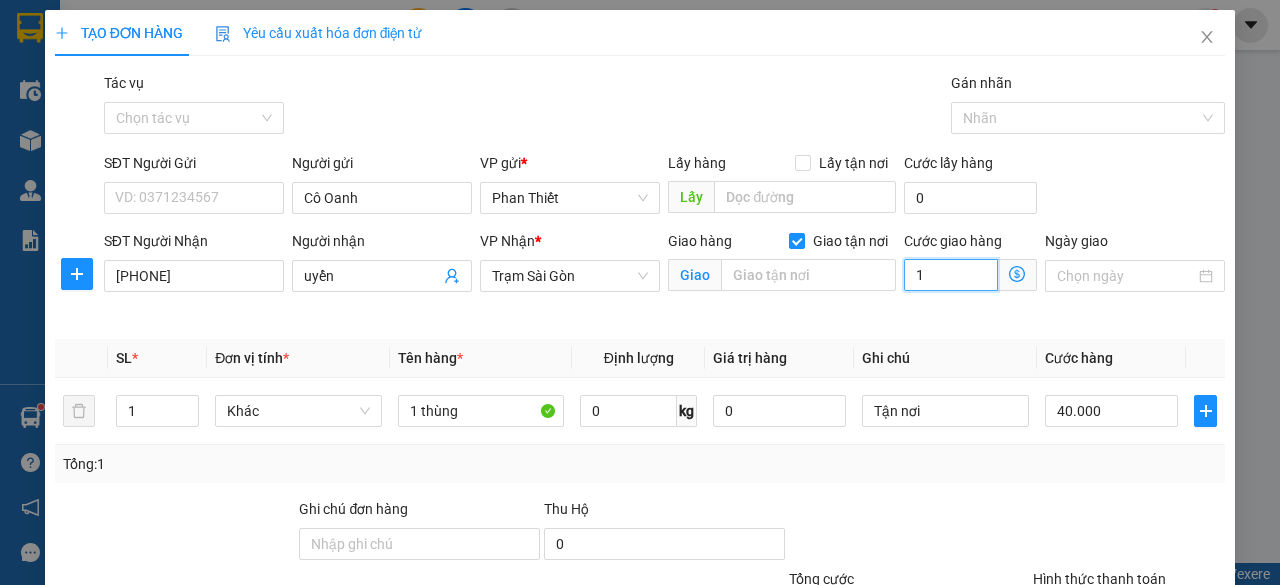 type on "10" 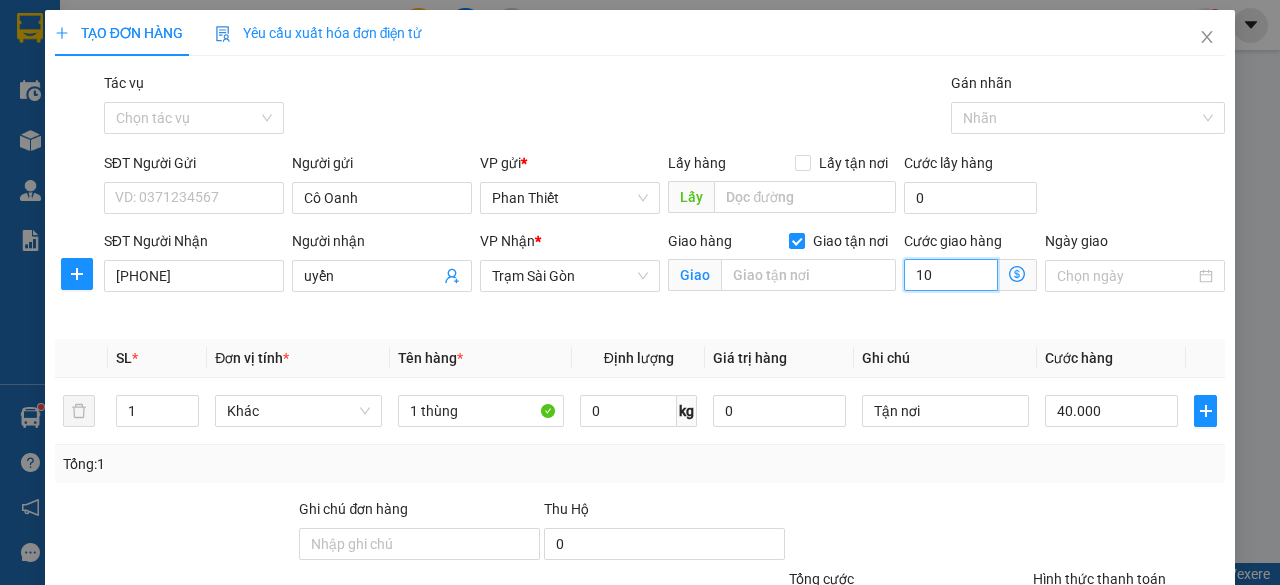 type on "40.010" 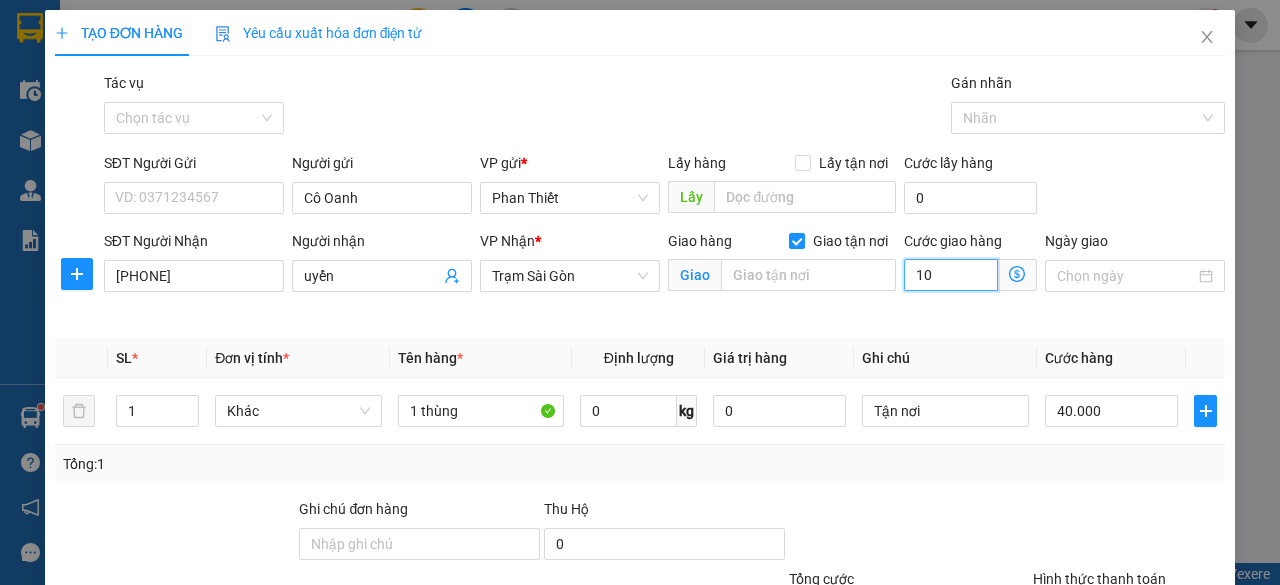 type on "100" 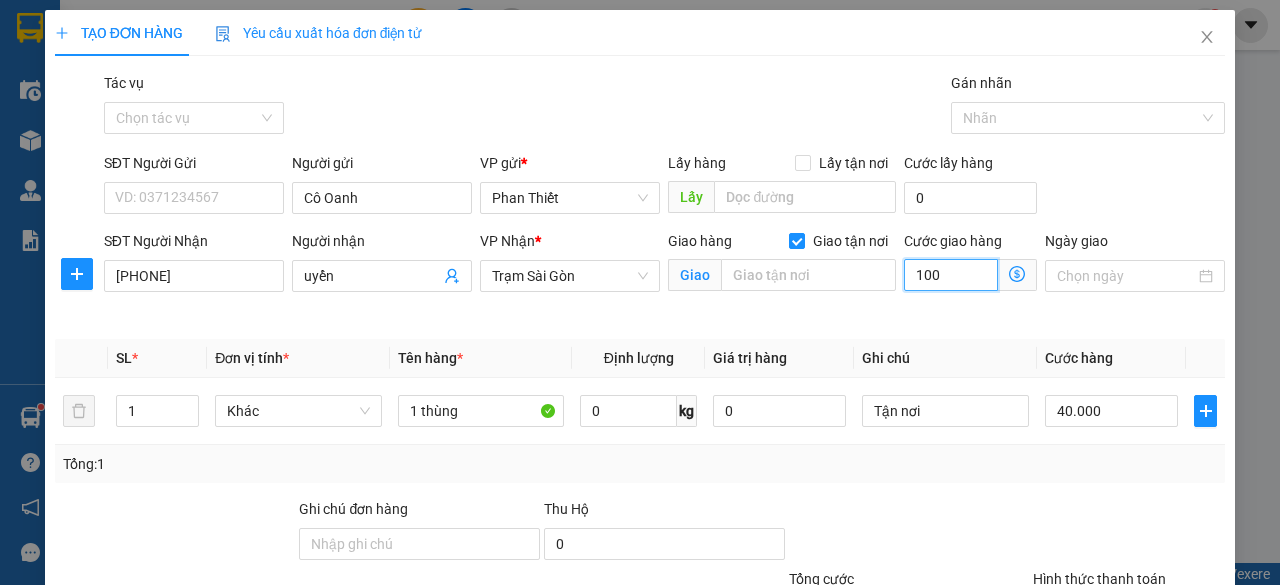 type on "41.000" 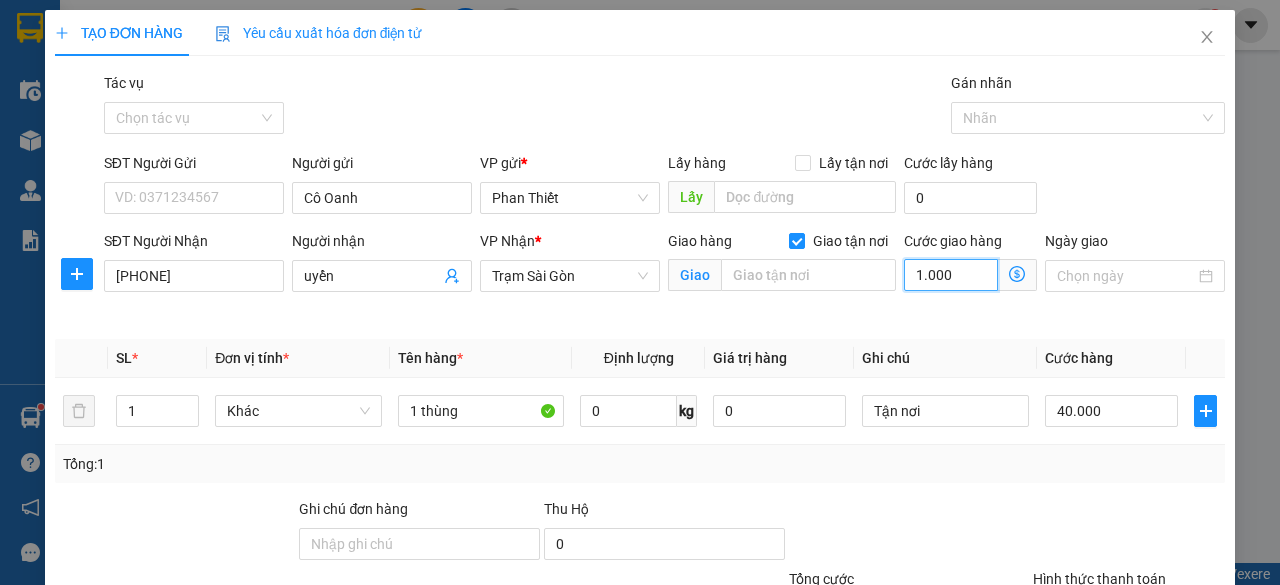 type on "50.000" 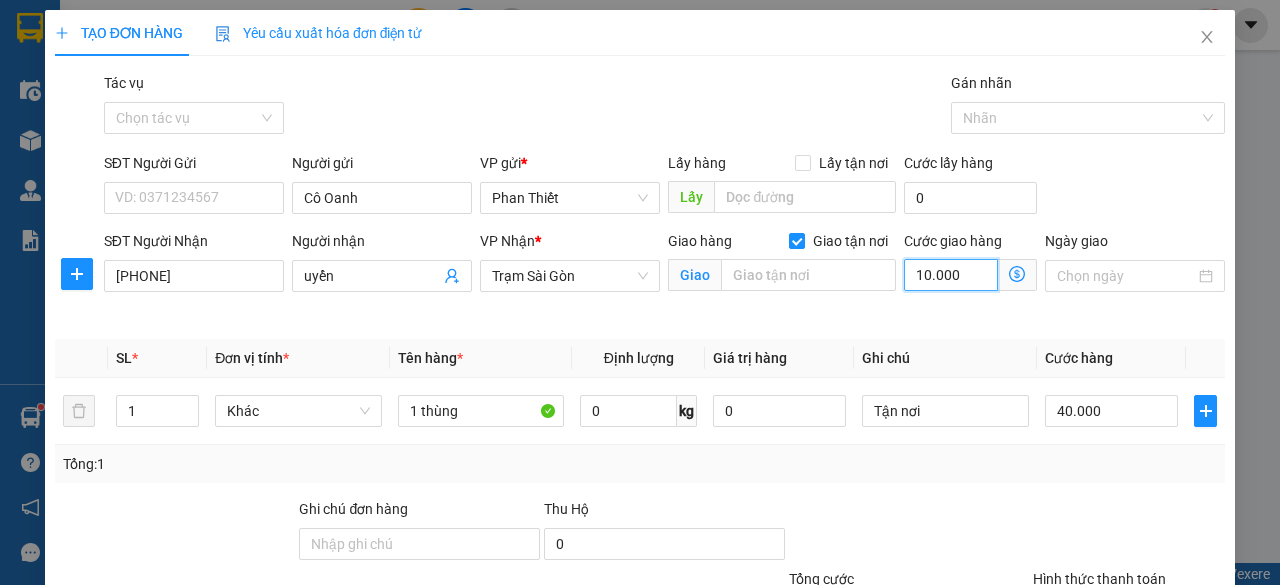 type on "140.000" 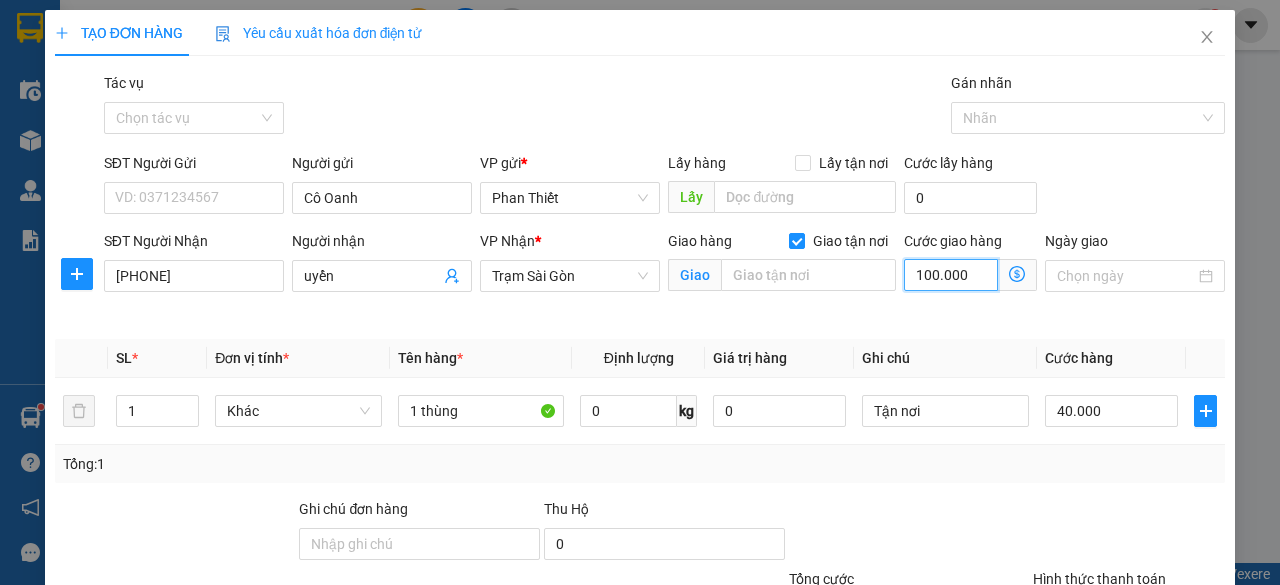 type on "100.000" 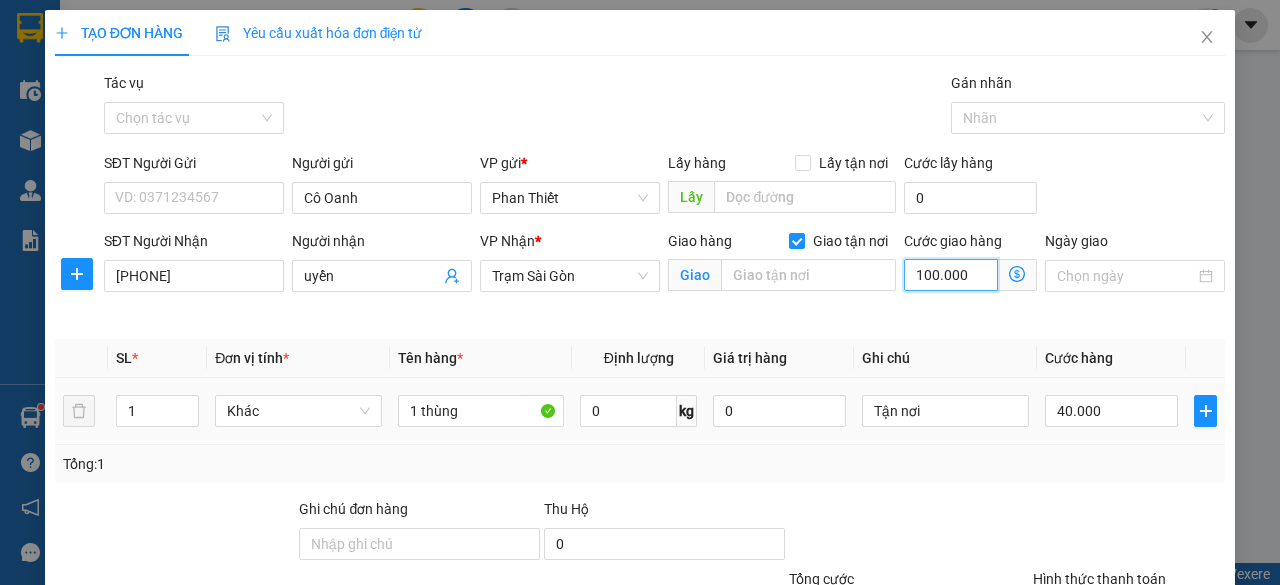 scroll, scrollTop: 176, scrollLeft: 0, axis: vertical 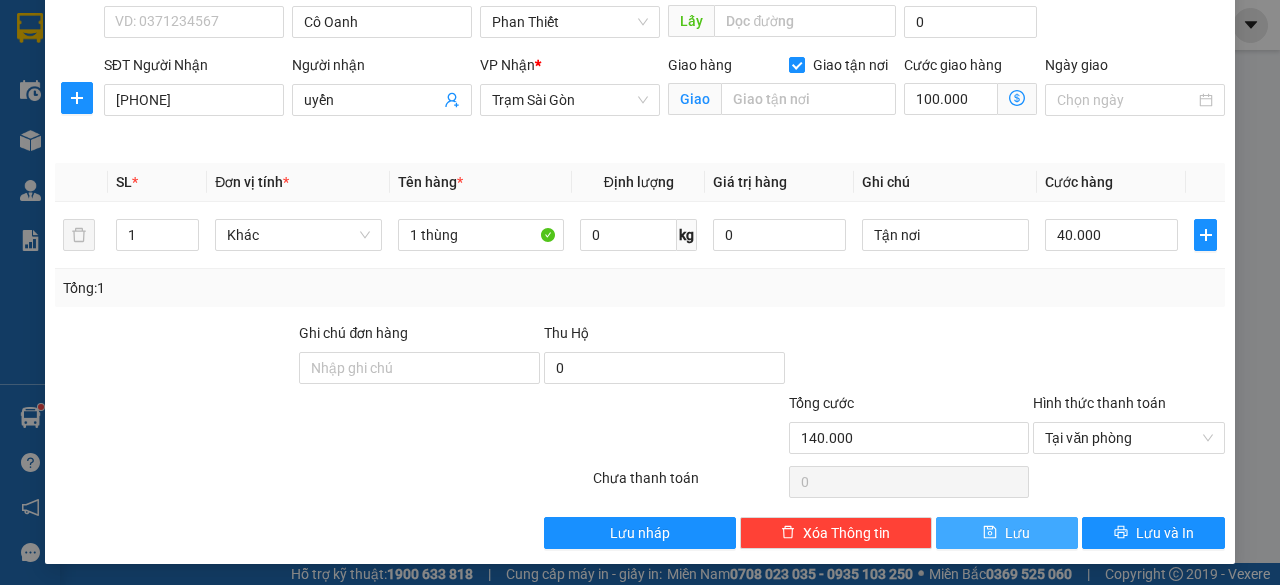 click on "Lưu" at bounding box center [1007, 533] 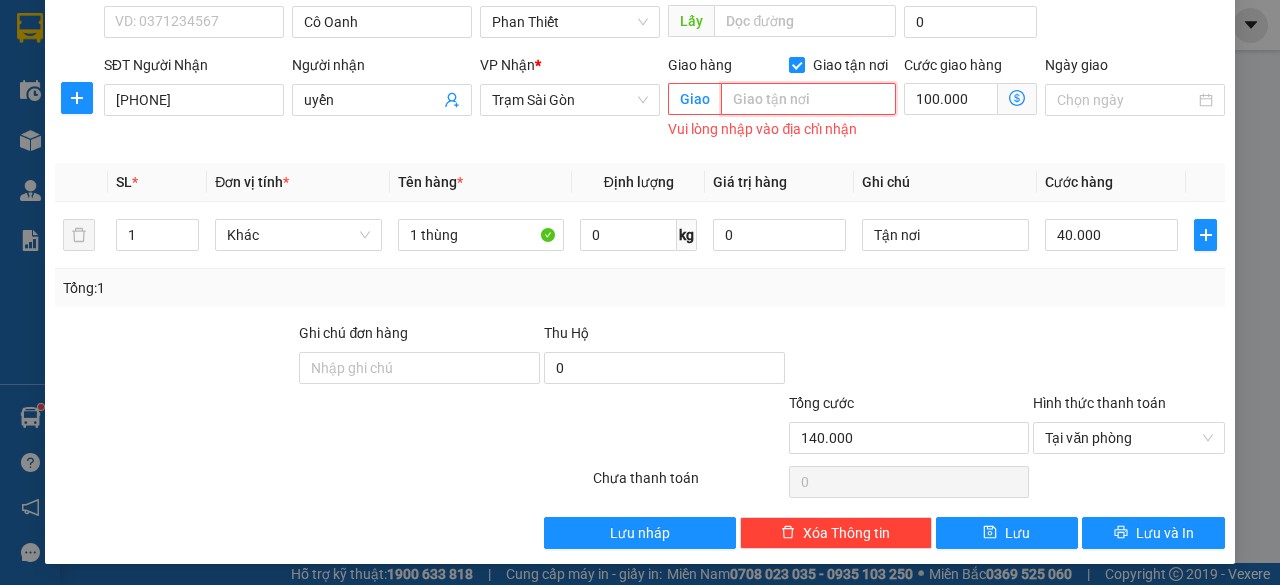click at bounding box center [808, 99] 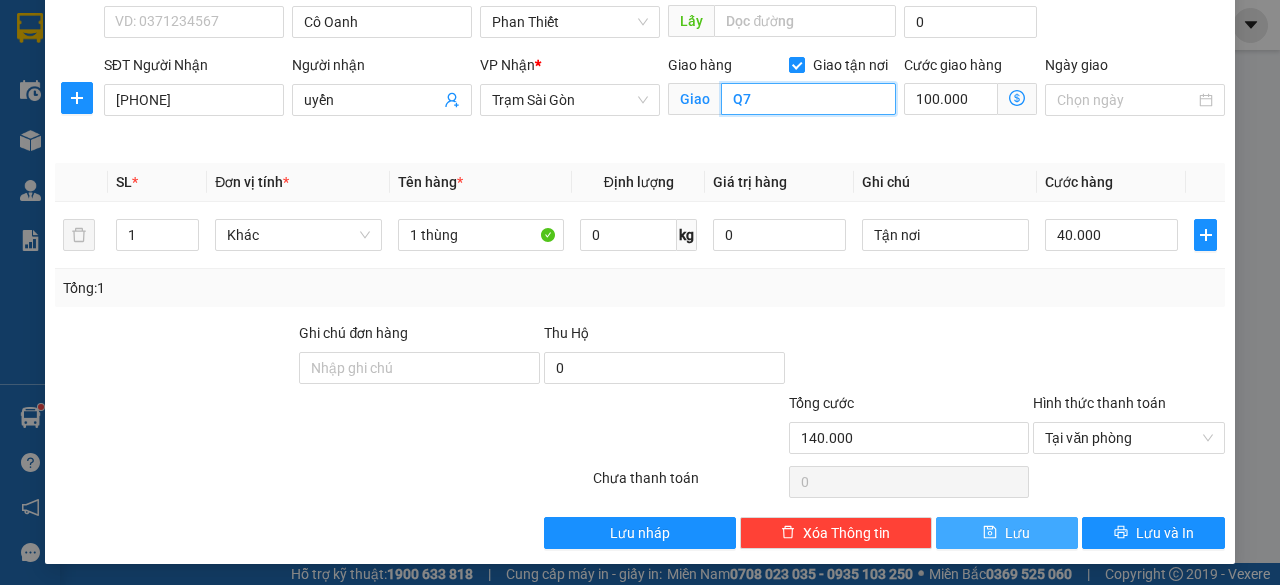 type on "Q7" 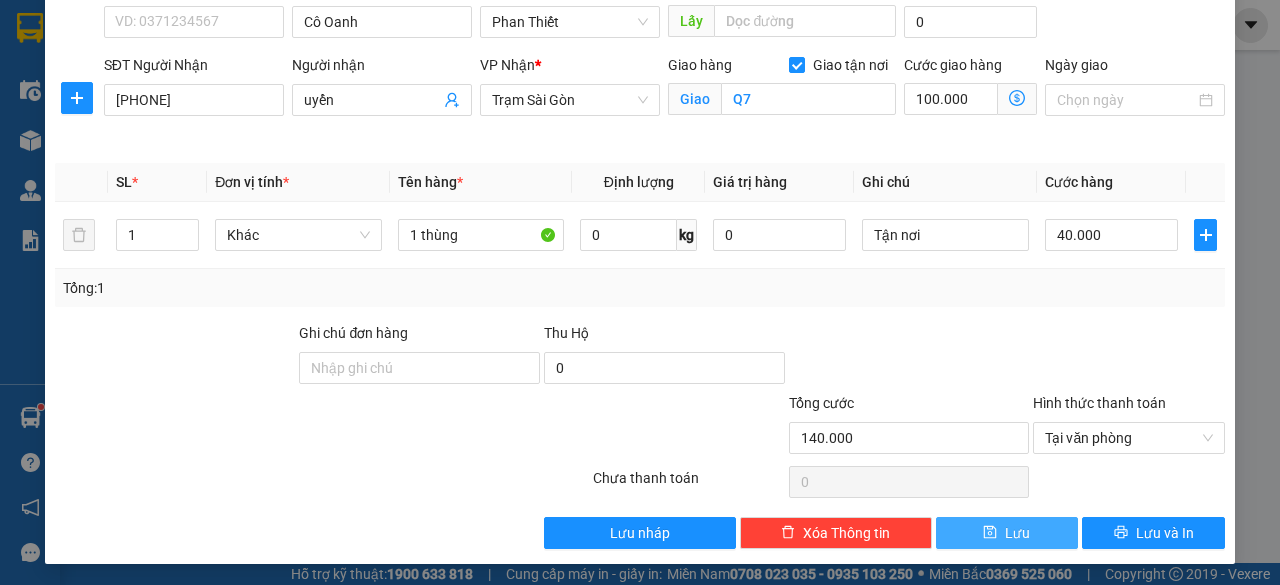 click at bounding box center [990, 533] 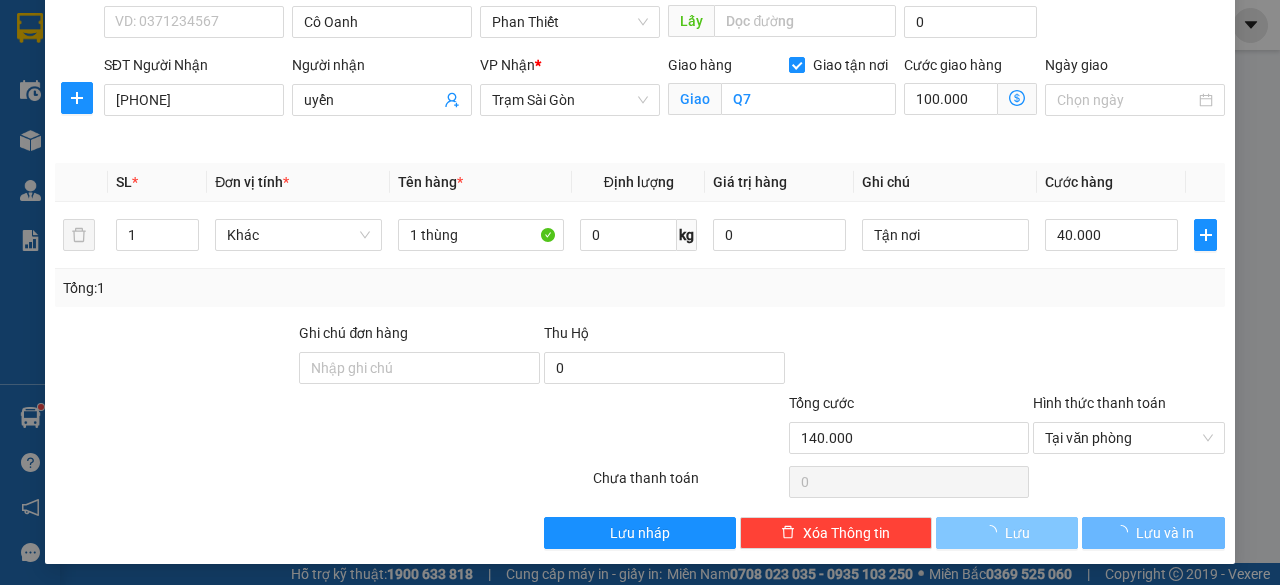 type 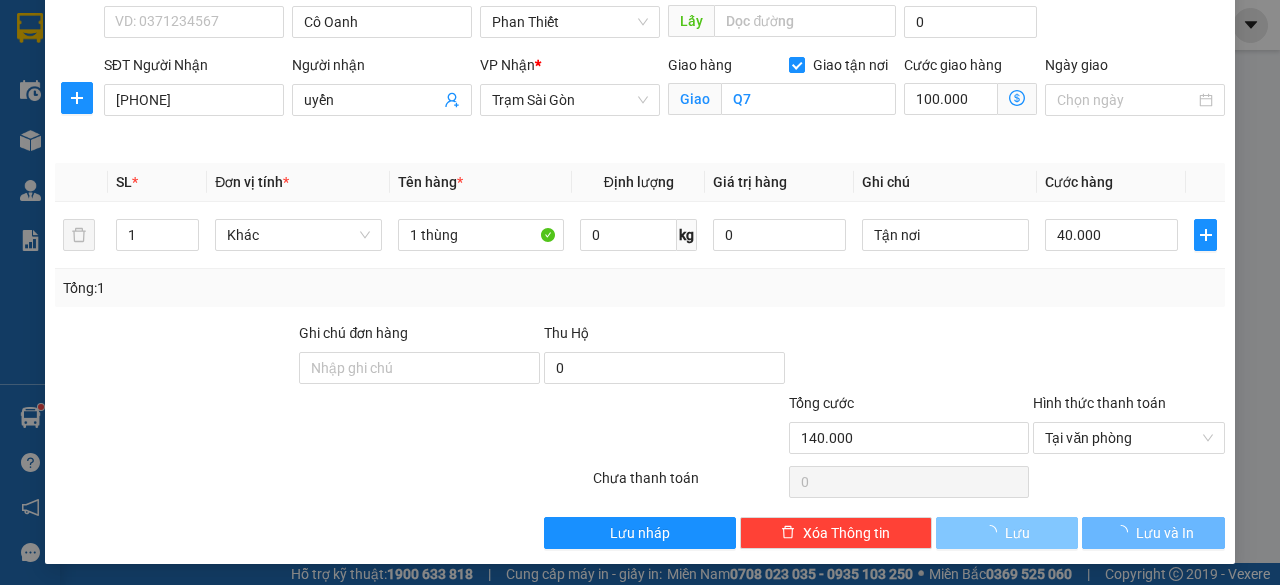 type 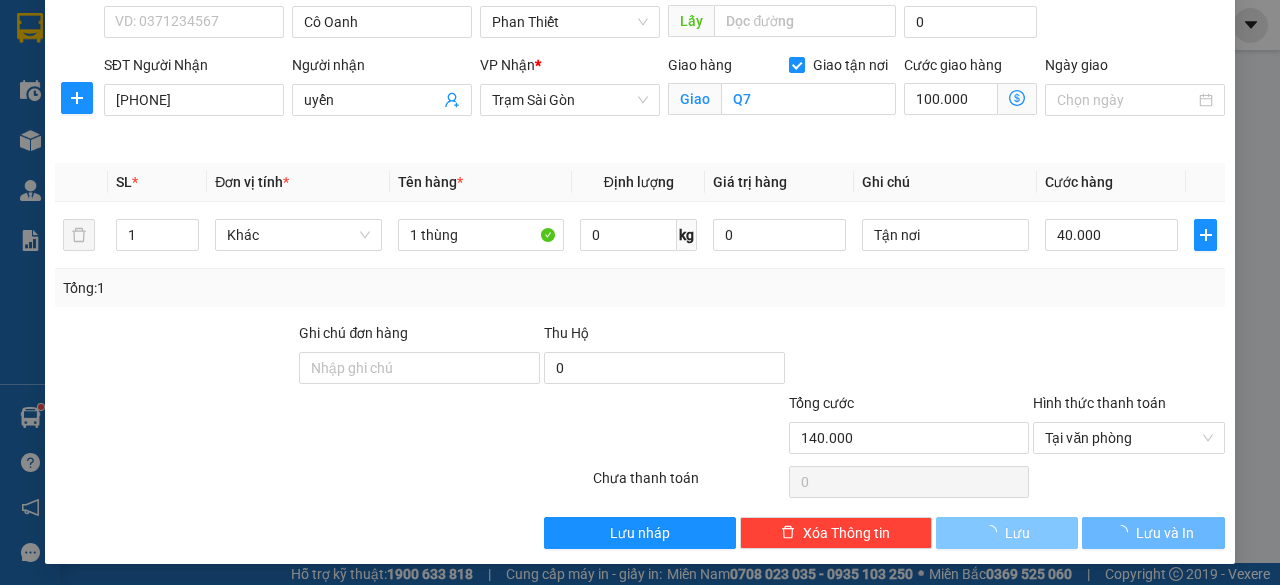 type 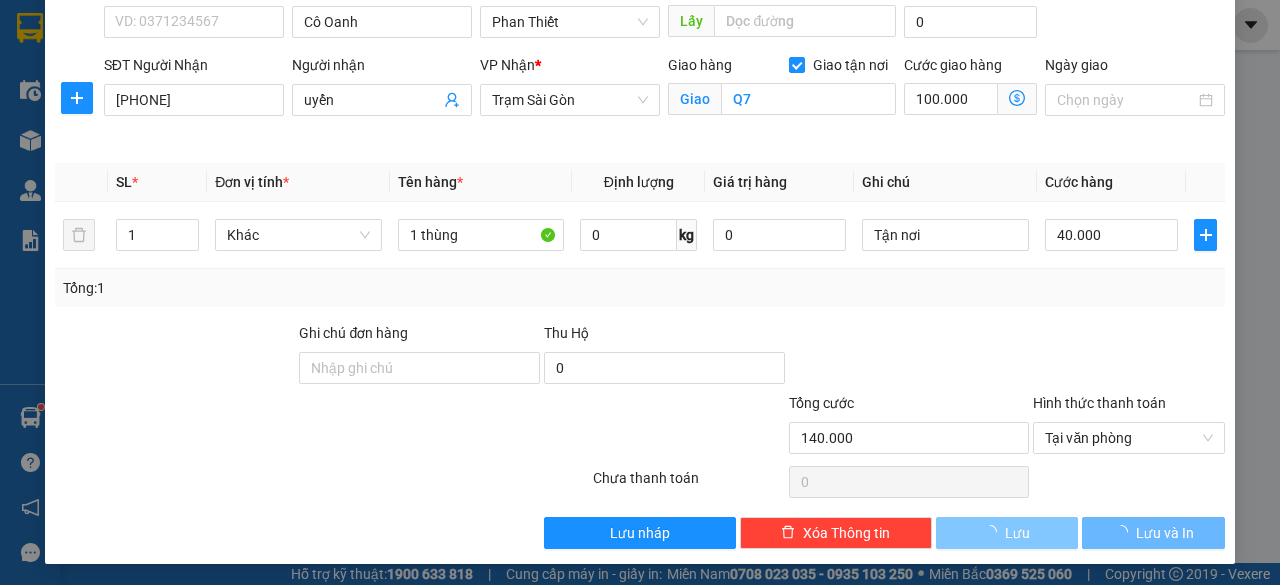checkbox on "false" 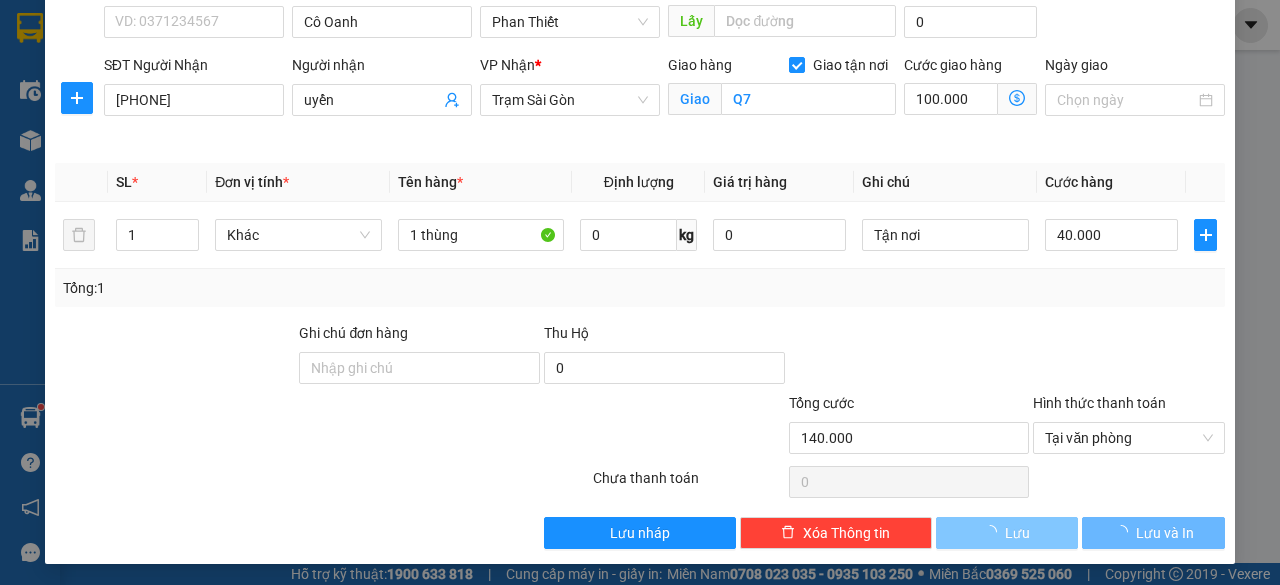 type 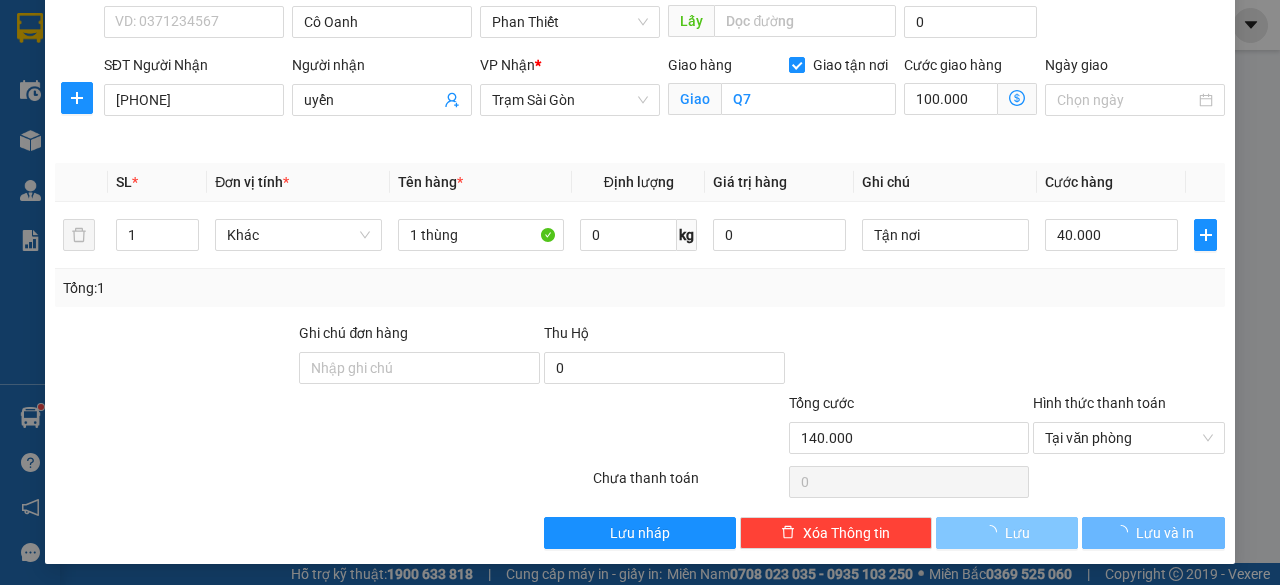 type on "0" 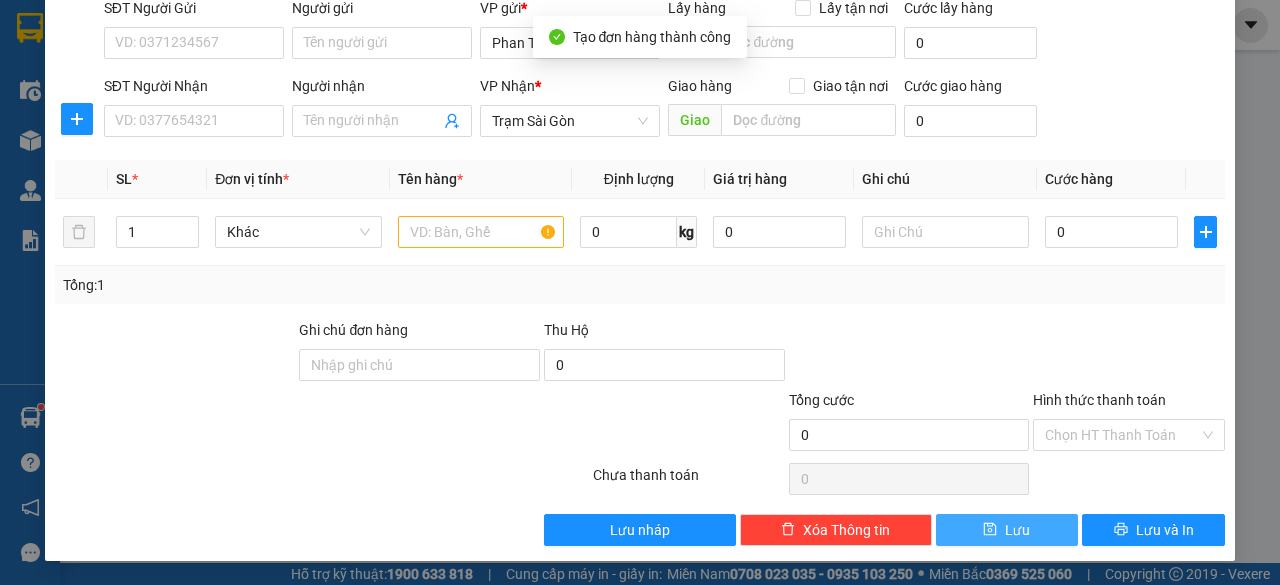 scroll, scrollTop: 152, scrollLeft: 0, axis: vertical 